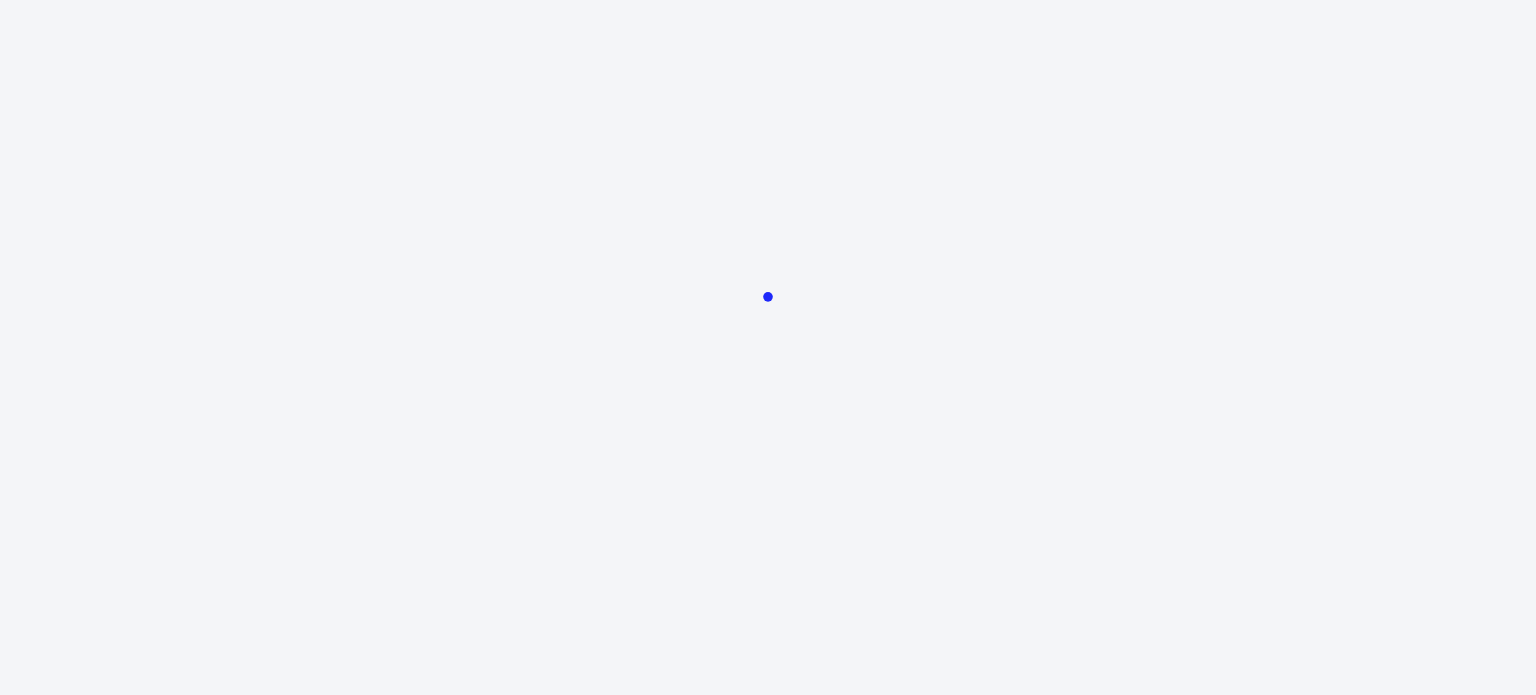 scroll, scrollTop: 0, scrollLeft: 0, axis: both 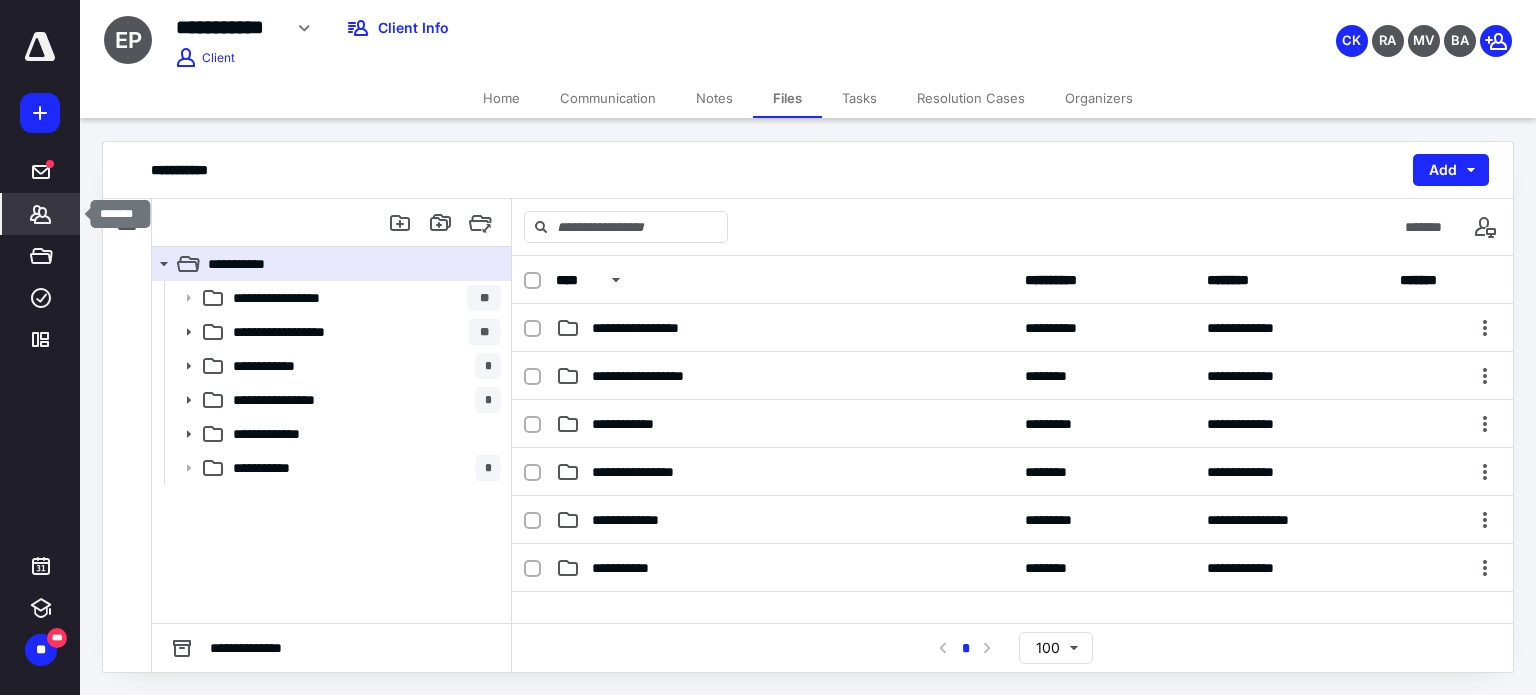 click on "*******" at bounding box center [41, 214] 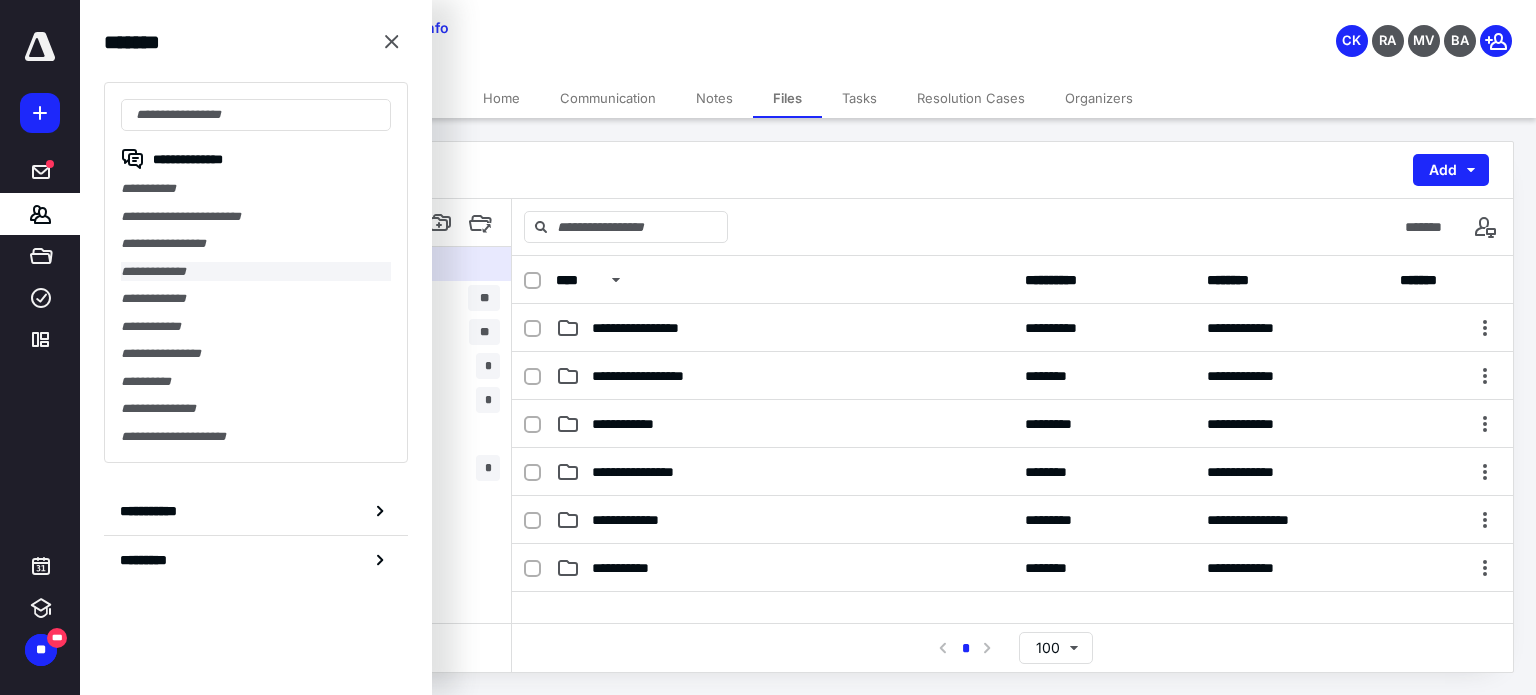 click on "**********" at bounding box center [256, 272] 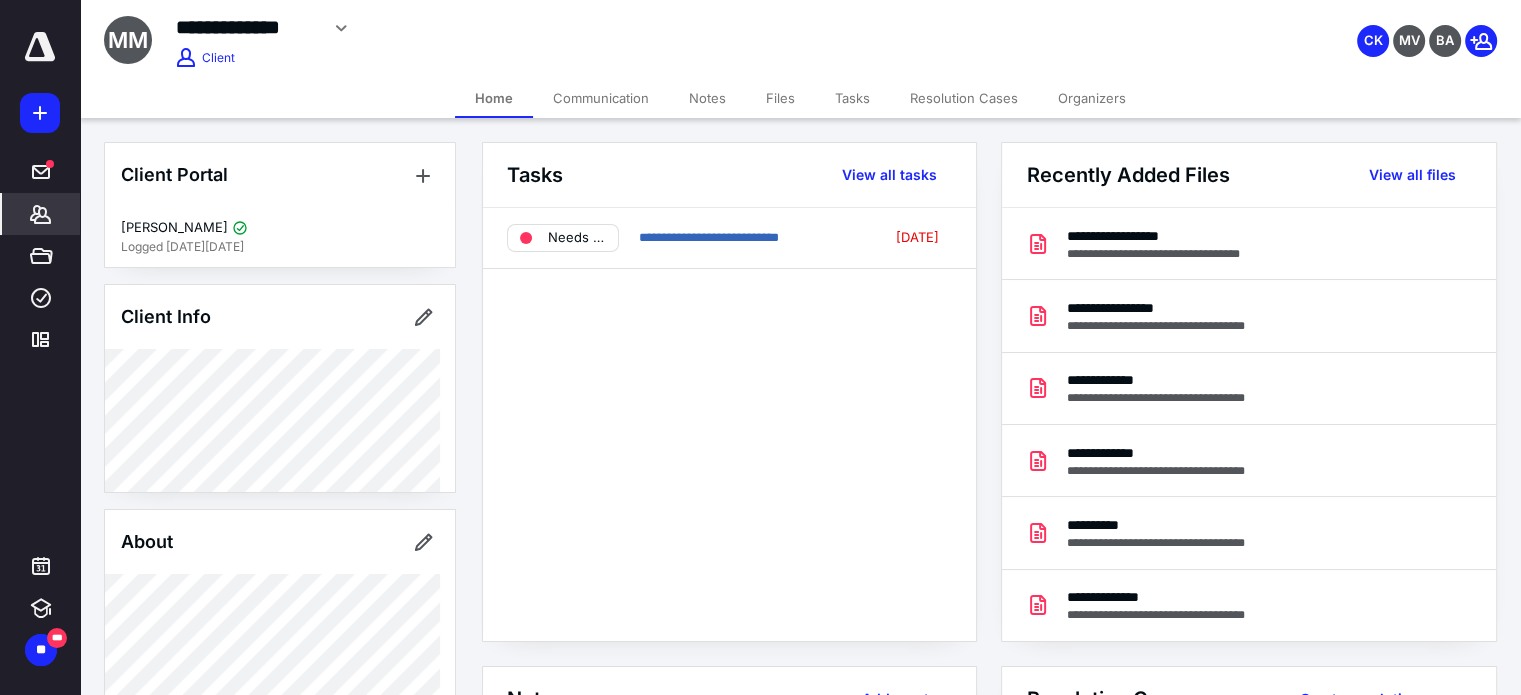 click on "Files" at bounding box center [780, 98] 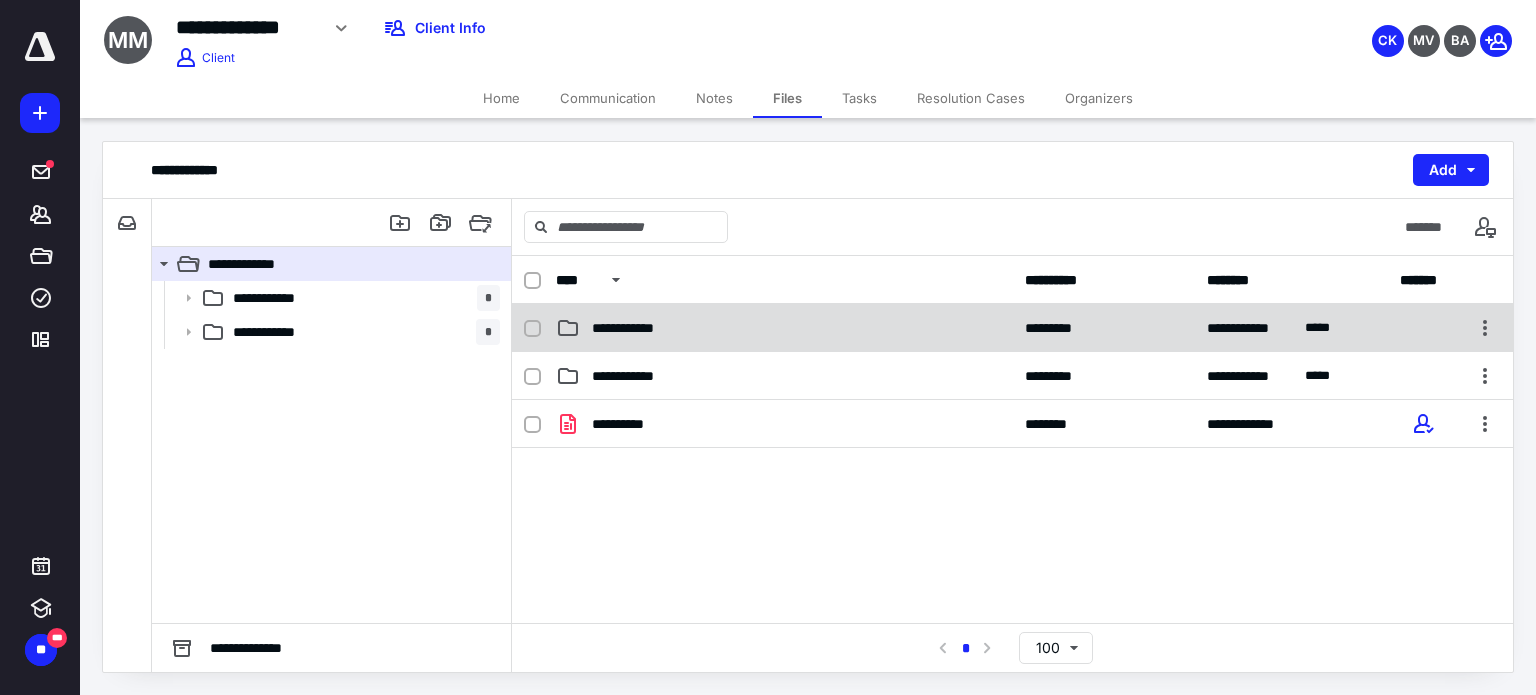 click on "**********" at bounding box center [636, 328] 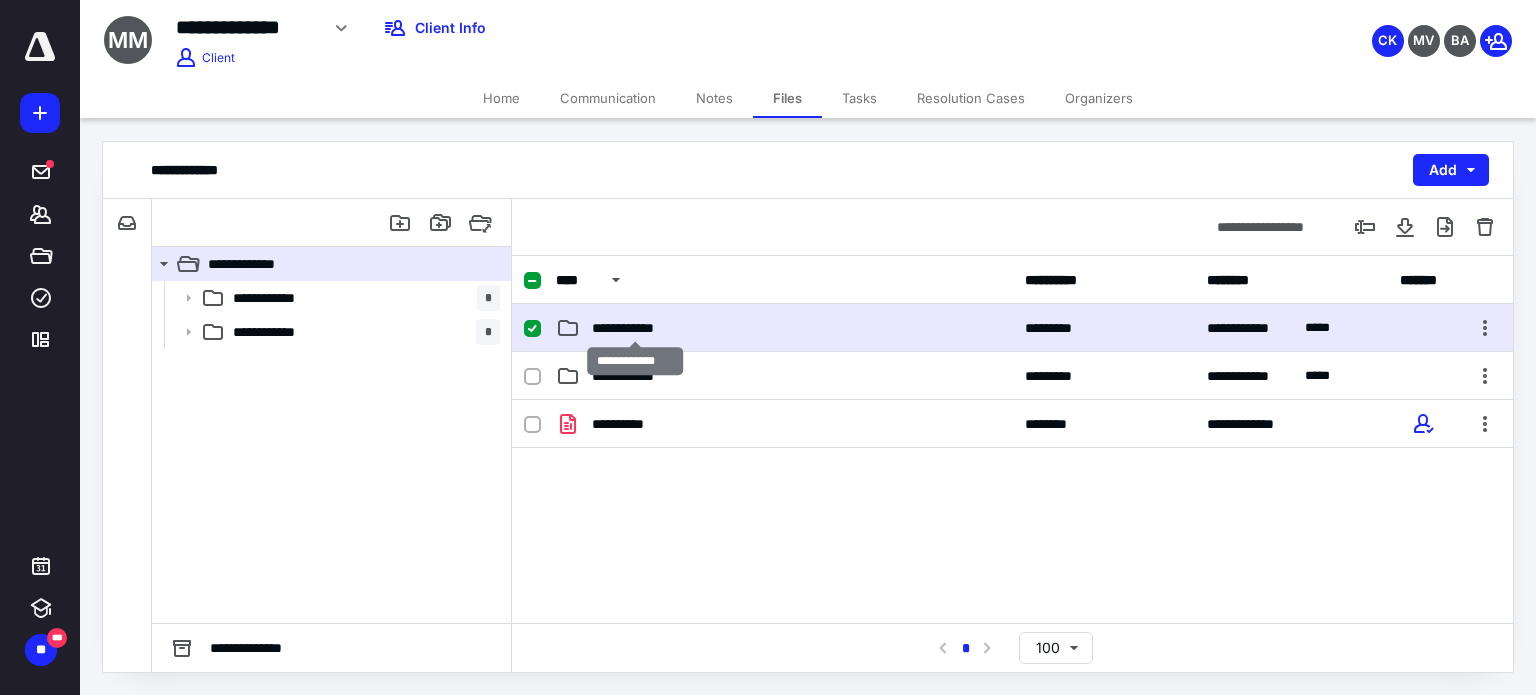 click on "**********" at bounding box center (636, 328) 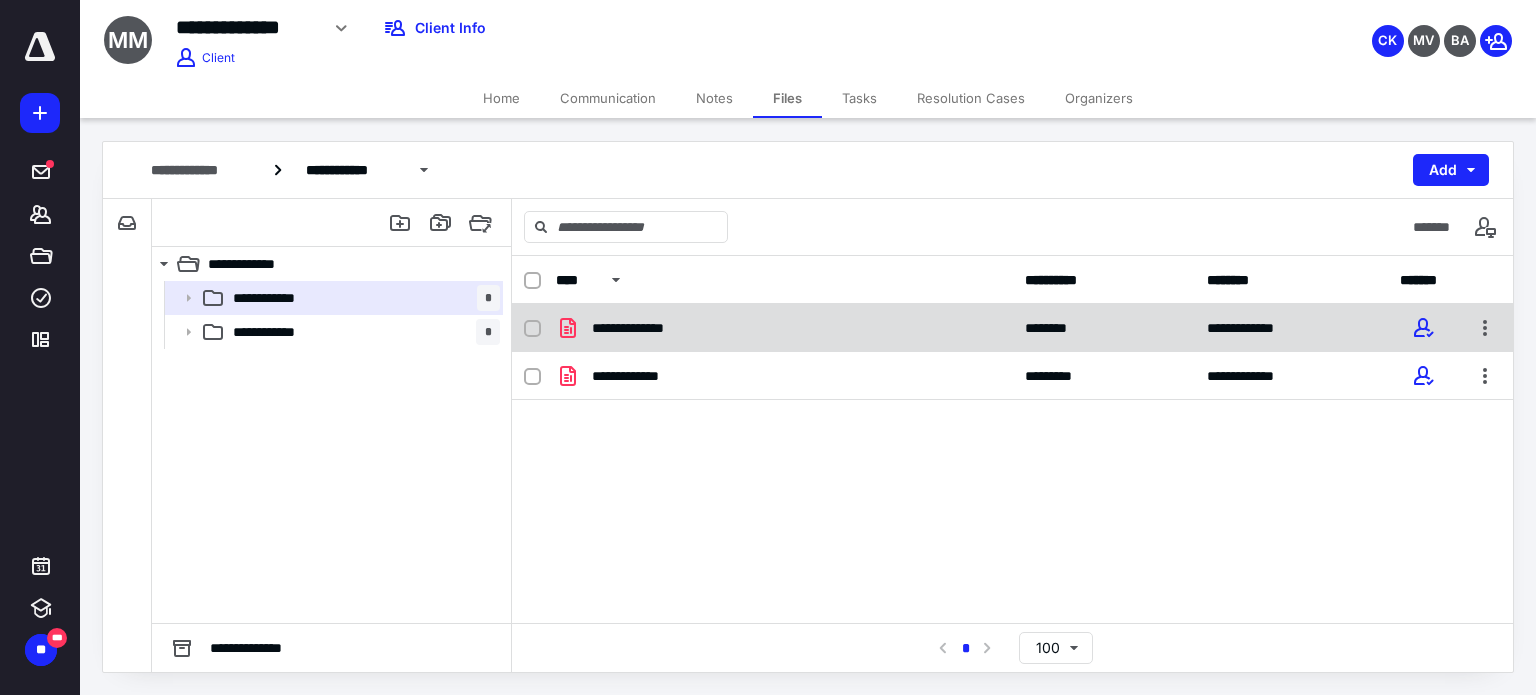 click on "**********" at bounding box center [784, 328] 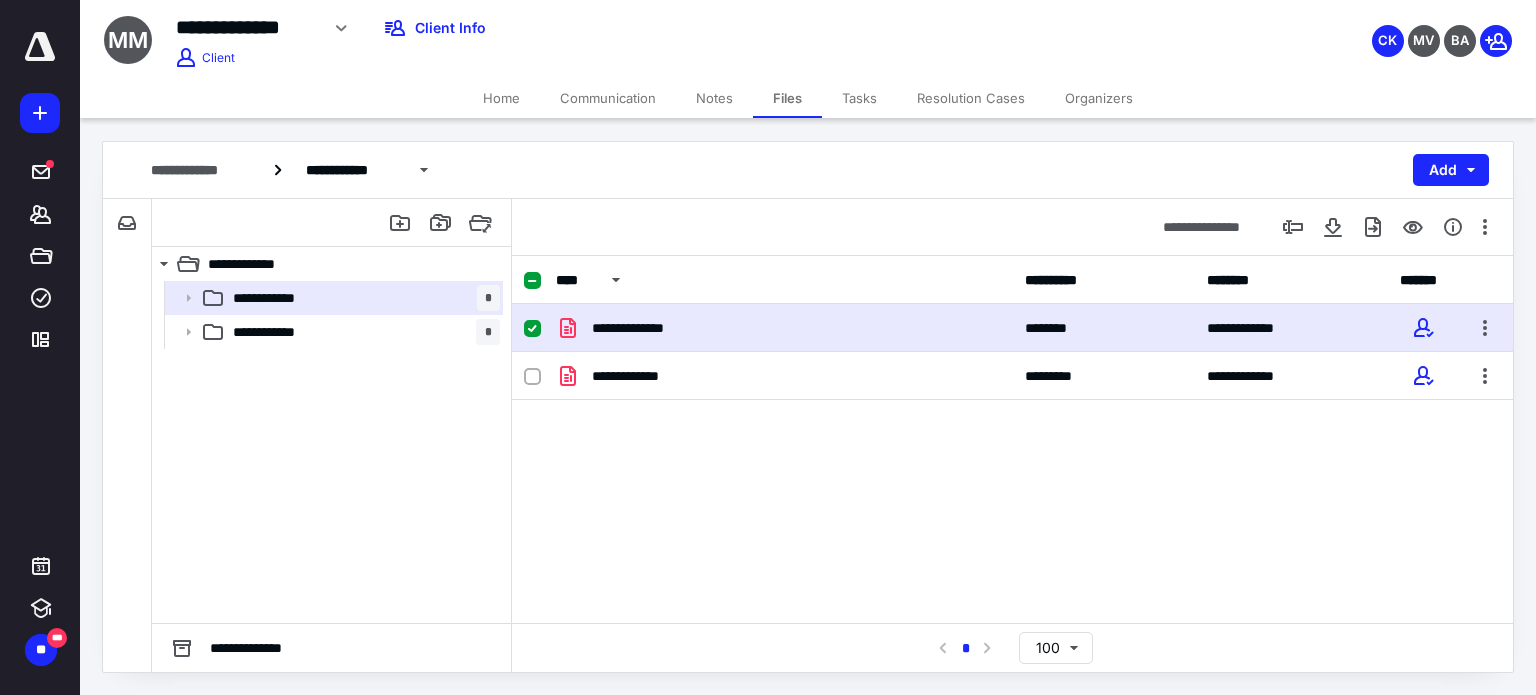 click on "**********" at bounding box center (784, 328) 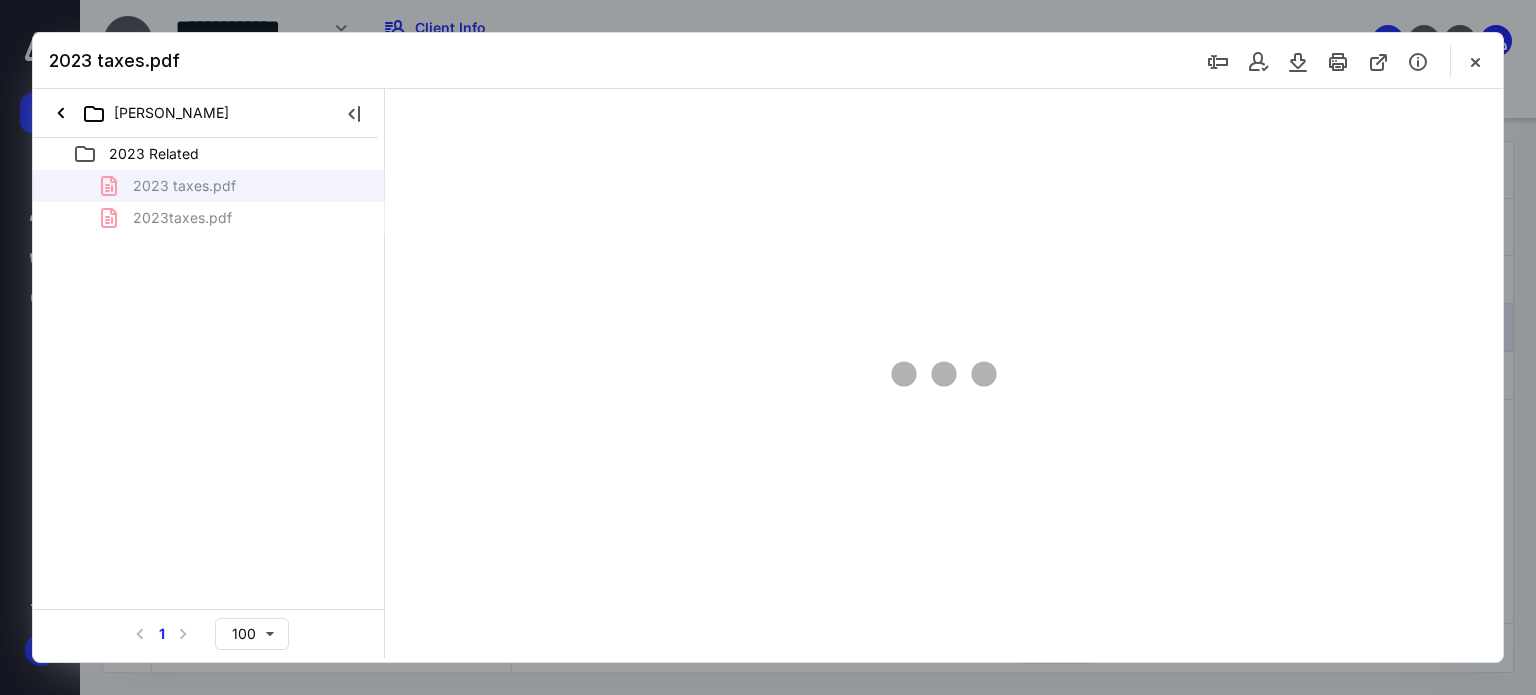 scroll, scrollTop: 0, scrollLeft: 0, axis: both 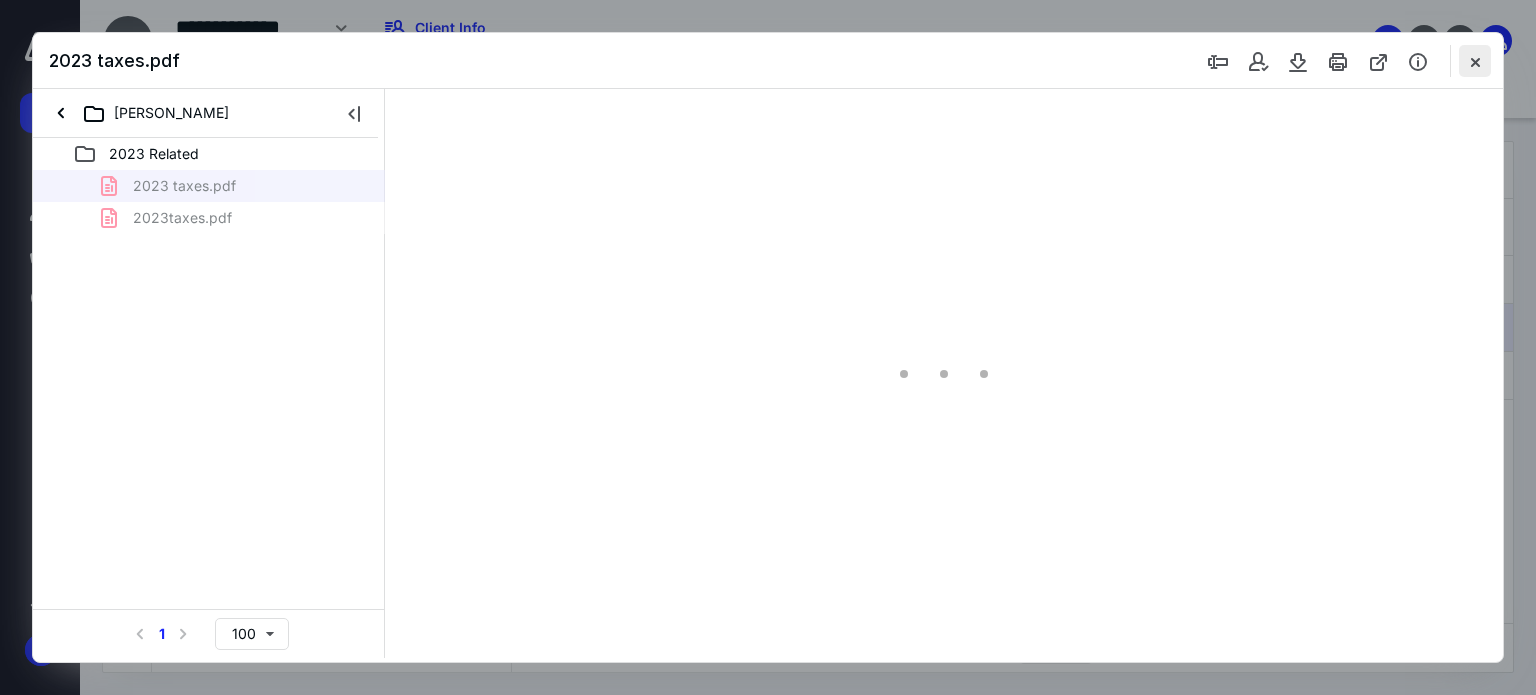 type on "67" 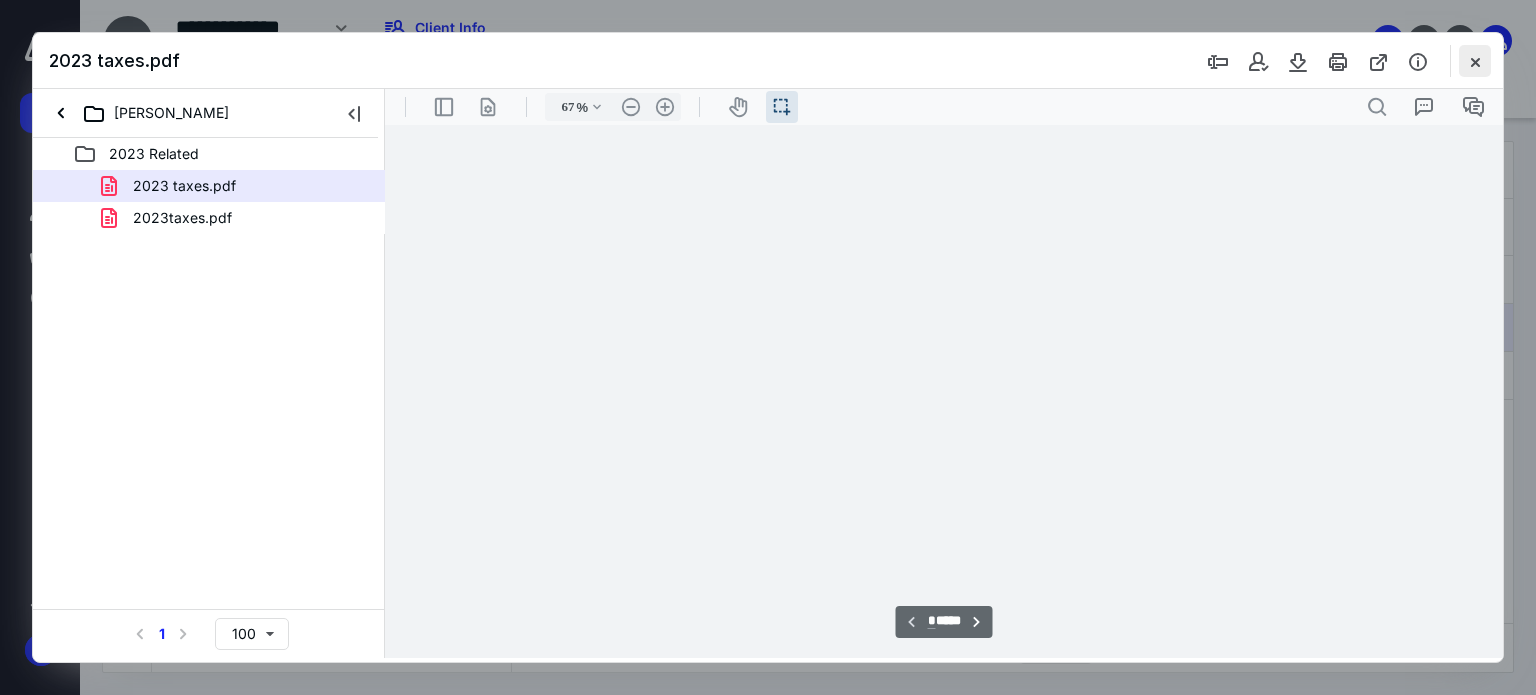 scroll, scrollTop: 39, scrollLeft: 0, axis: vertical 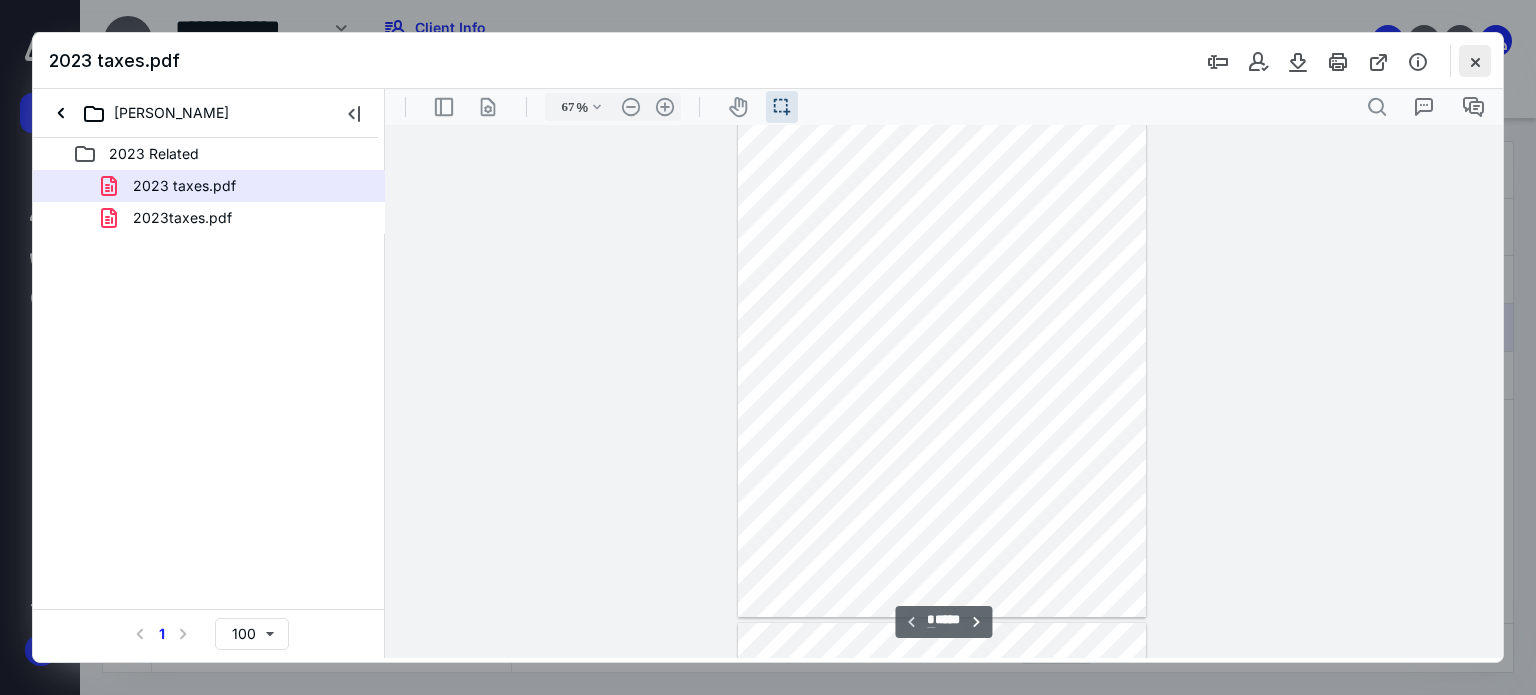click at bounding box center (1475, 61) 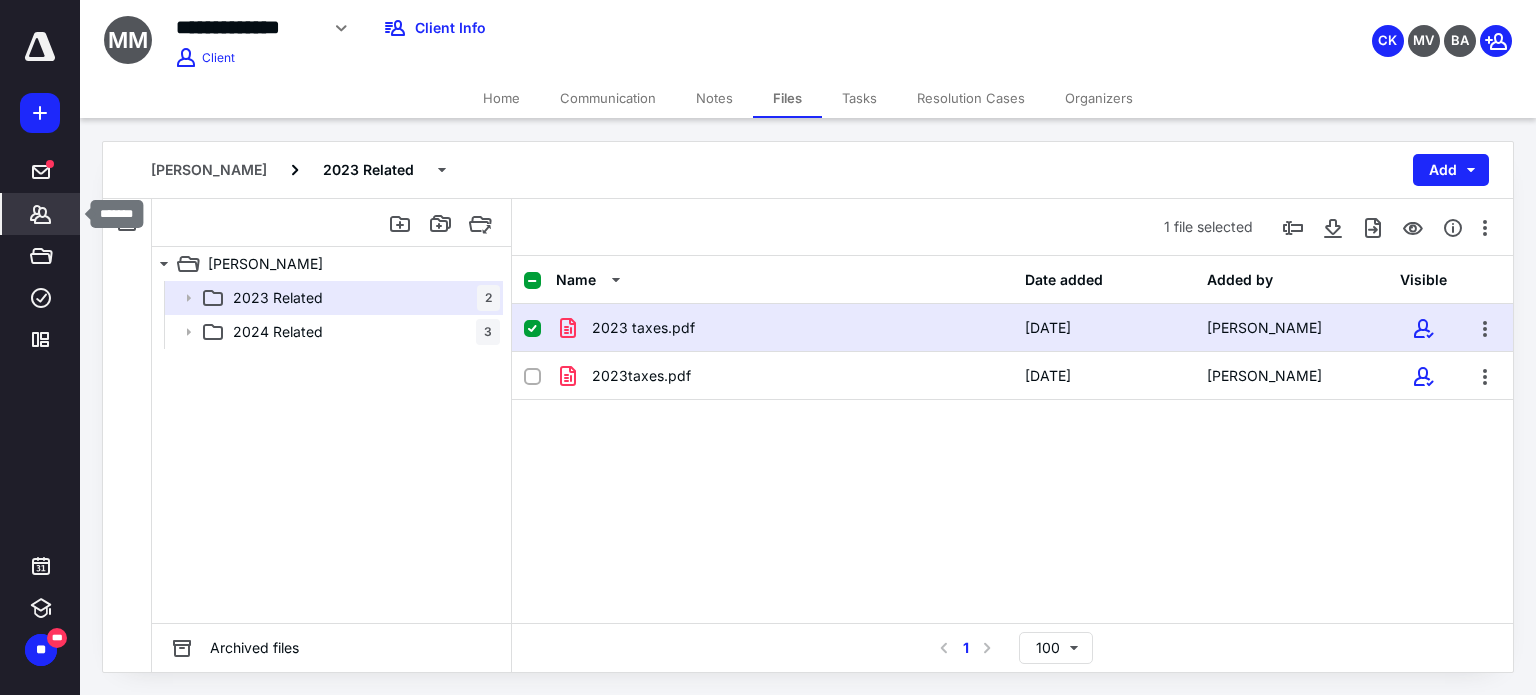 click 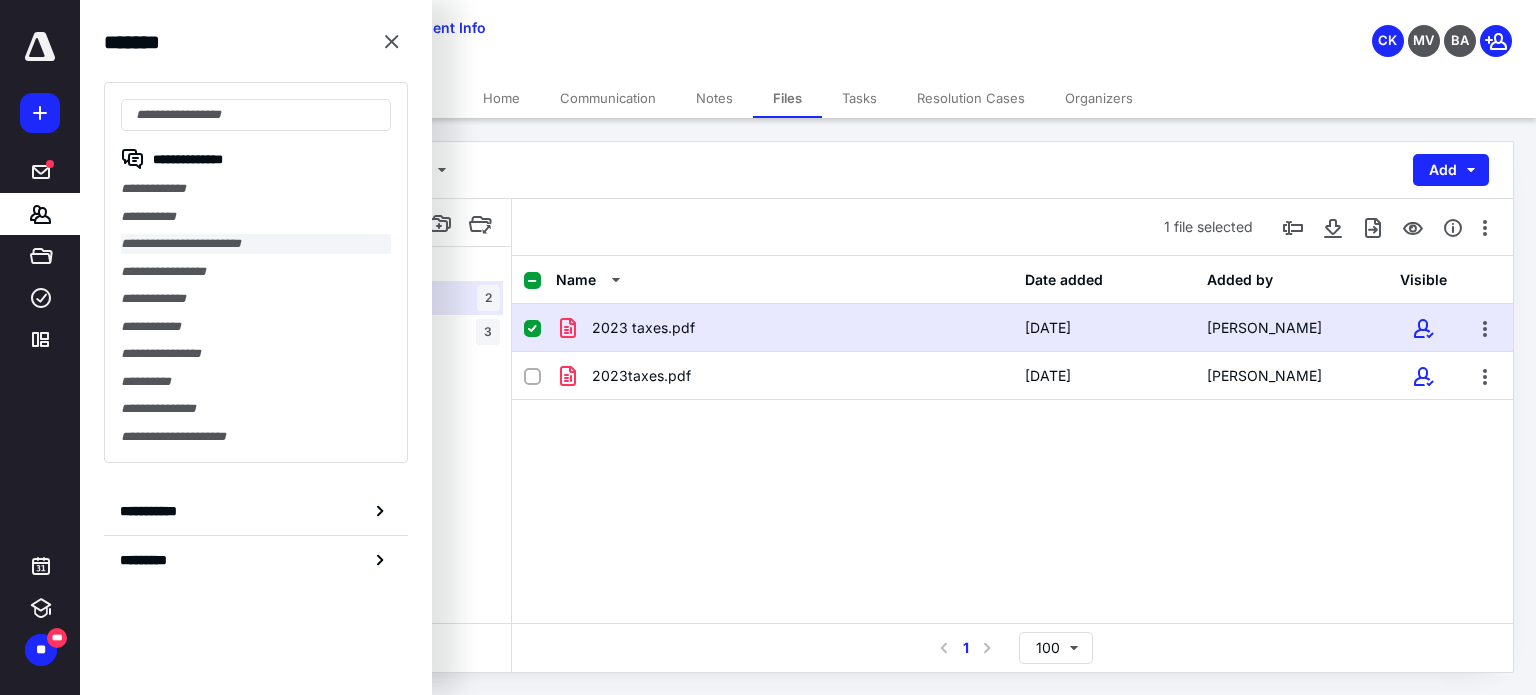 click on "**********" at bounding box center [256, 244] 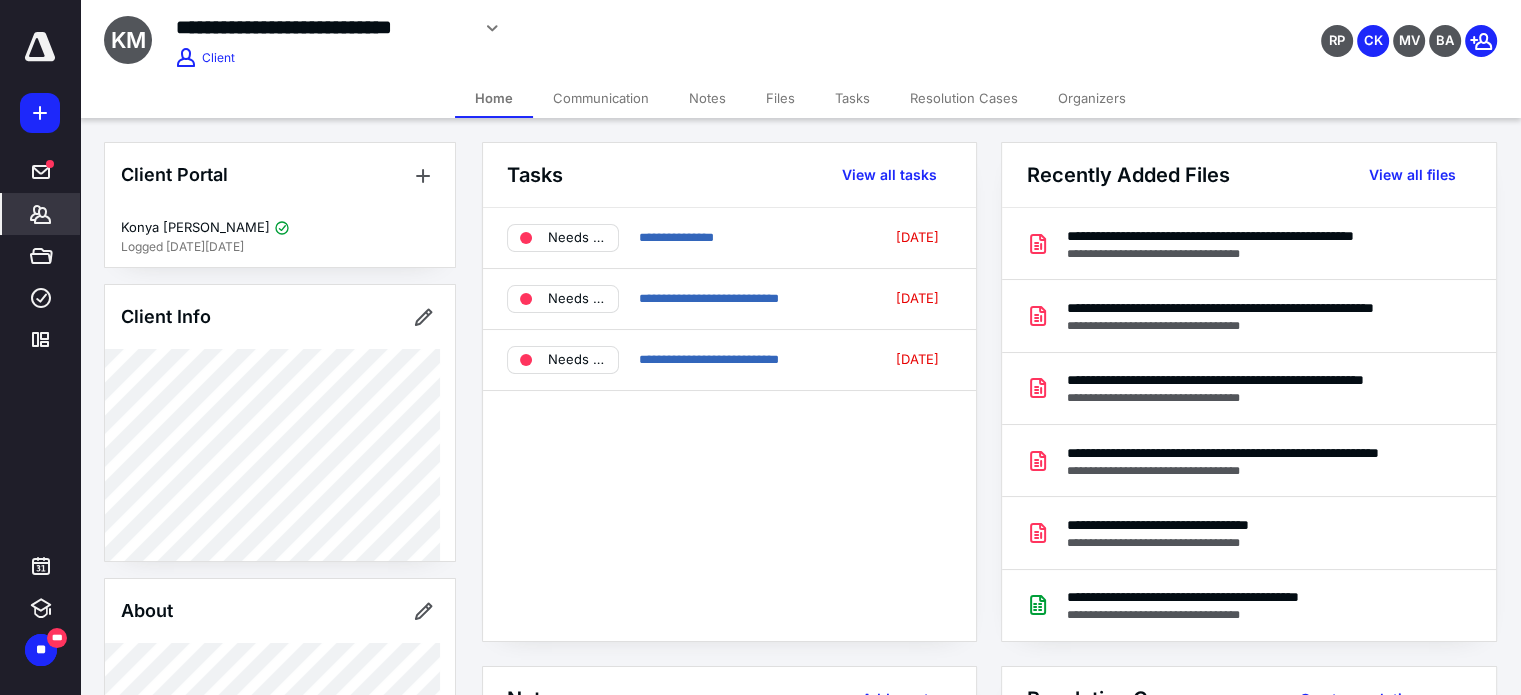 click on "Files" at bounding box center [780, 98] 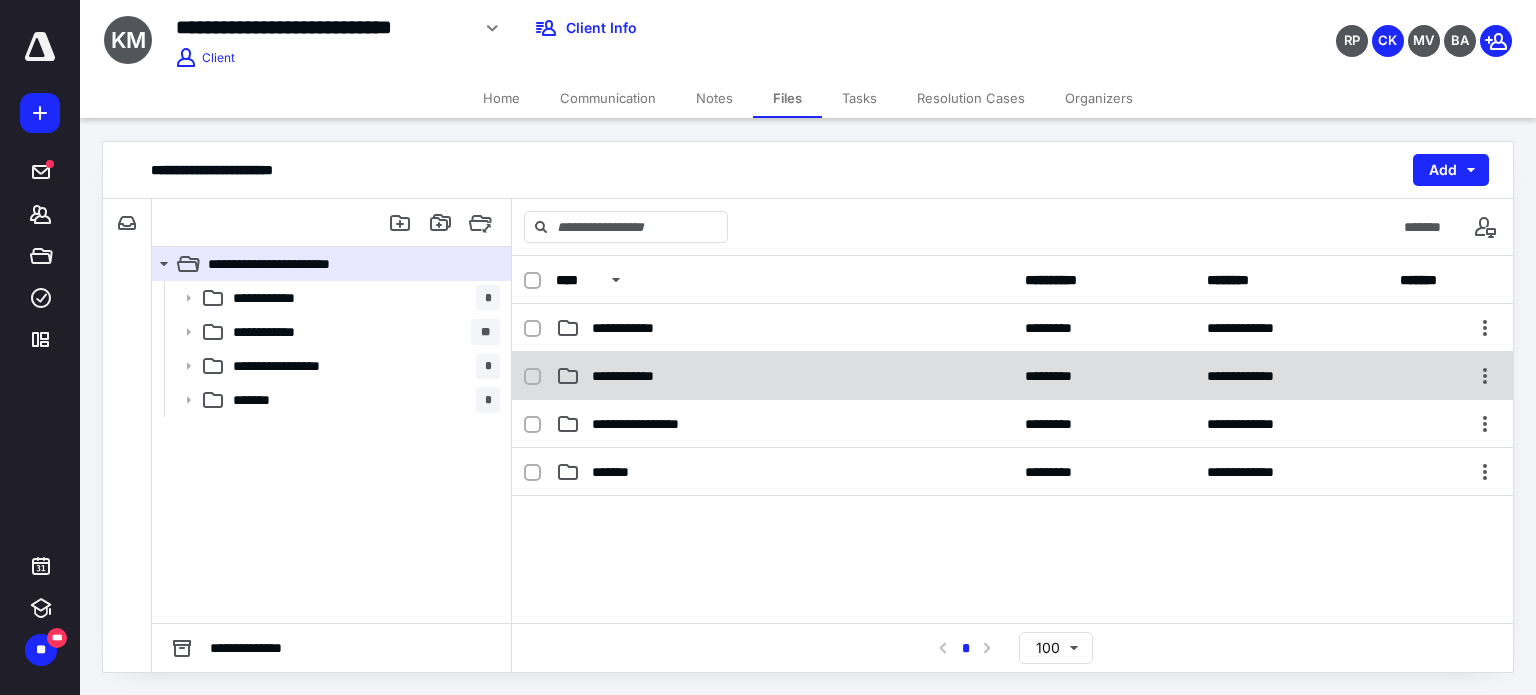 click on "**********" at bounding box center (1012, 376) 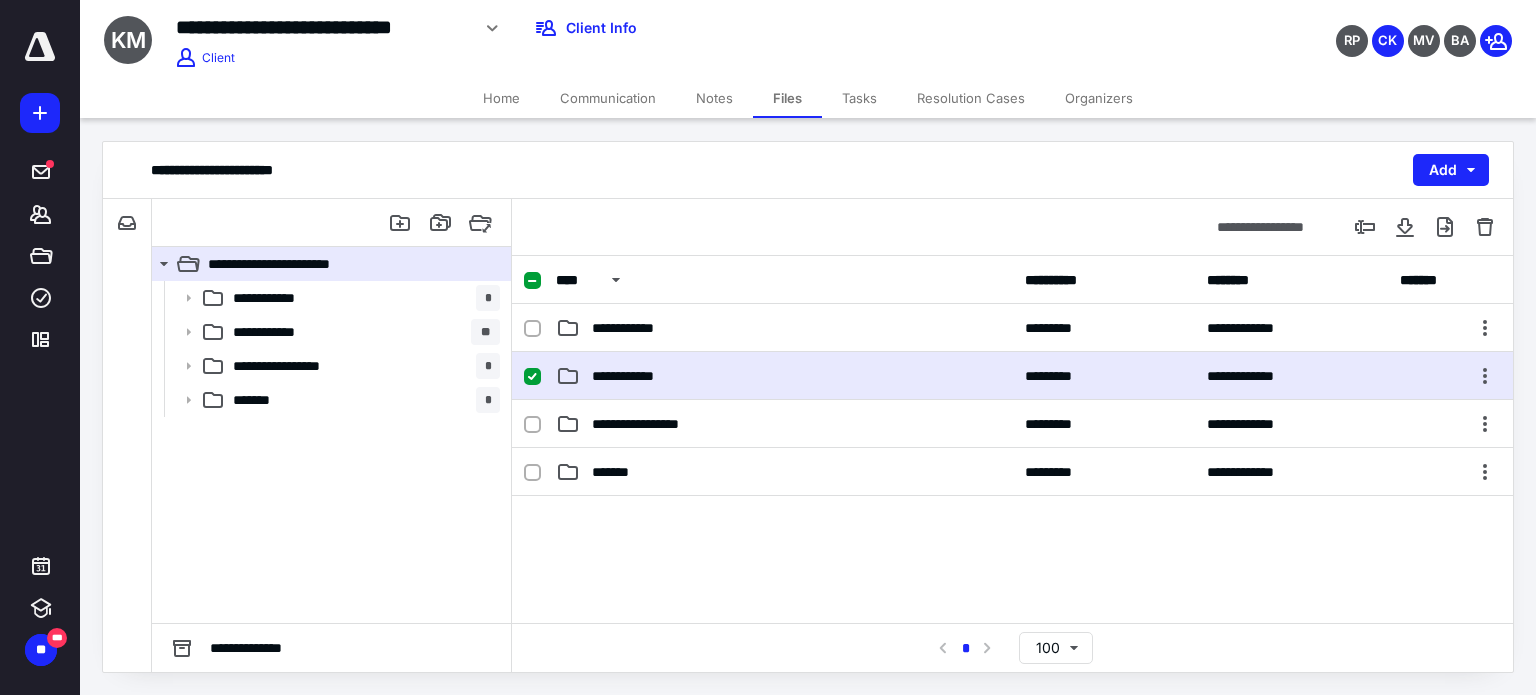 click on "**********" at bounding box center (1012, 376) 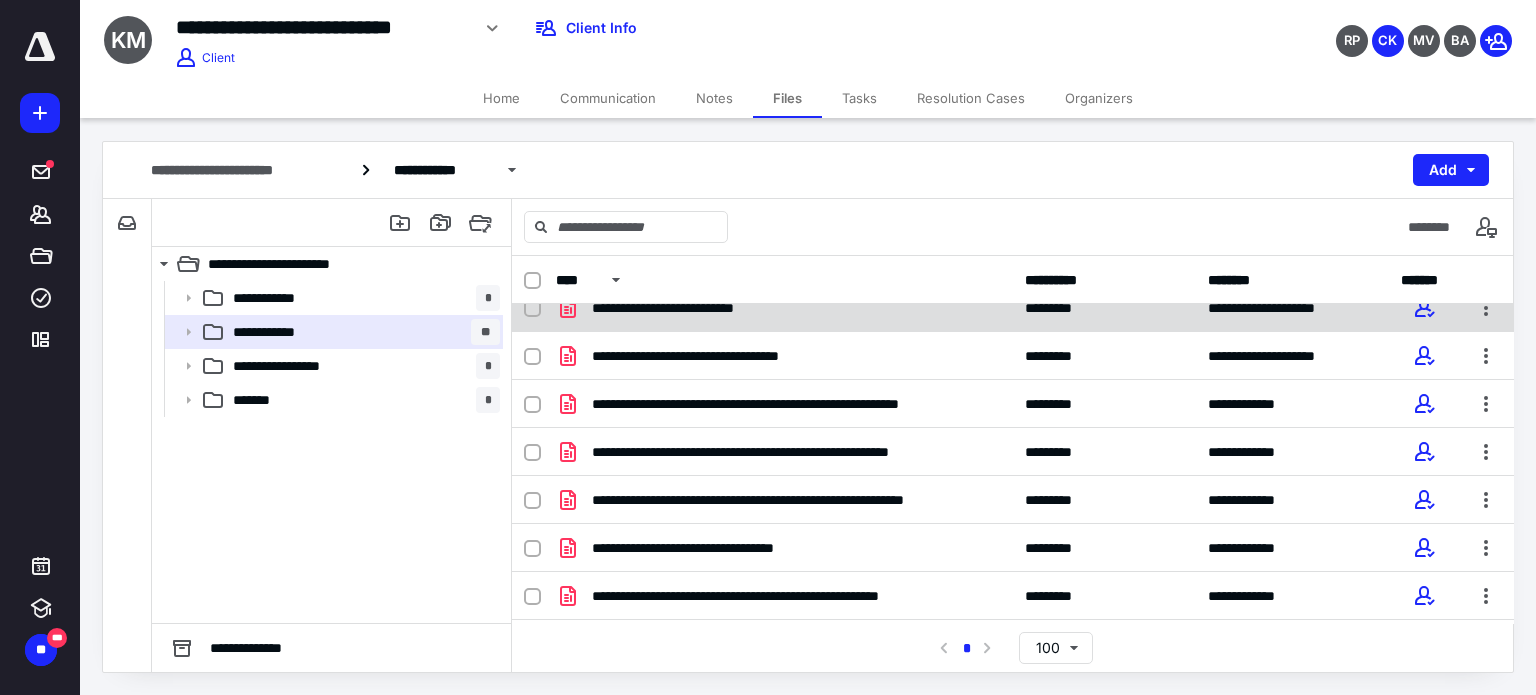 scroll, scrollTop: 158, scrollLeft: 0, axis: vertical 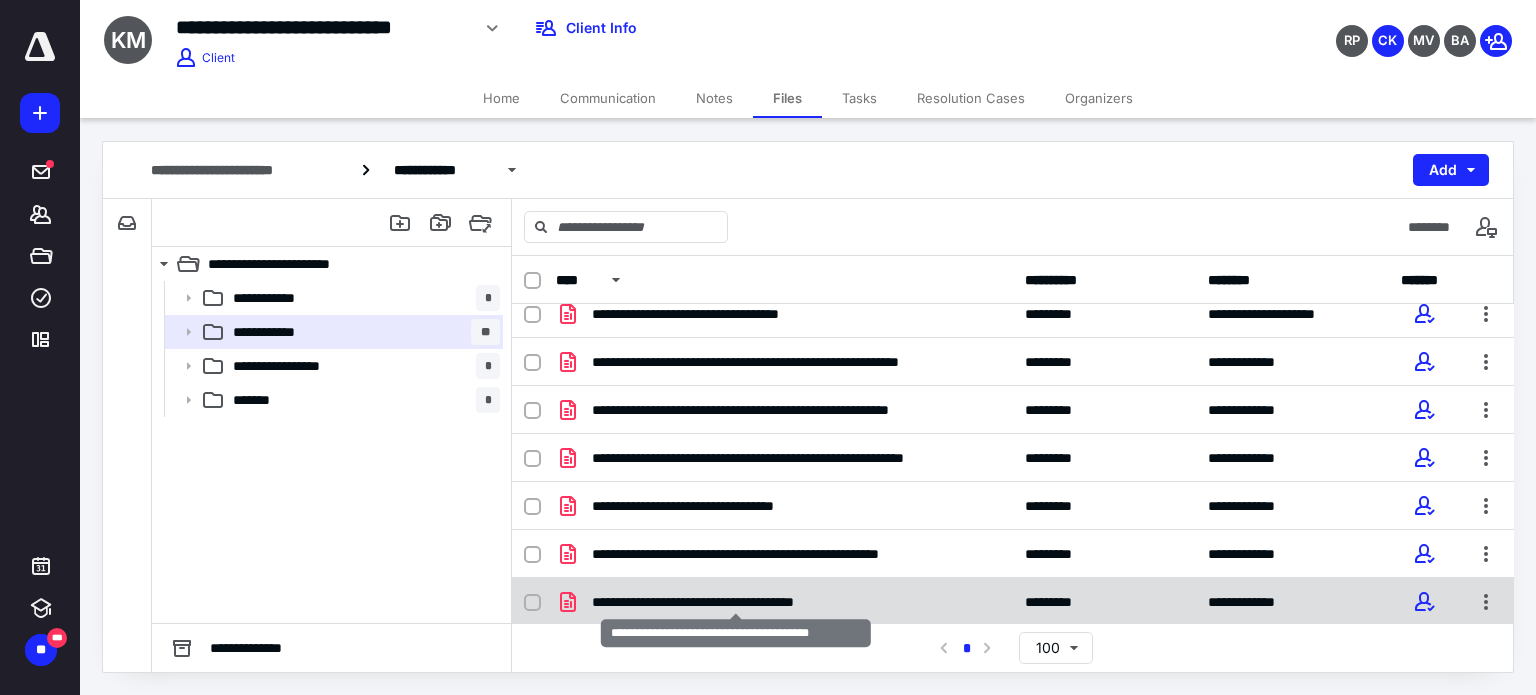 click on "**********" at bounding box center (736, 602) 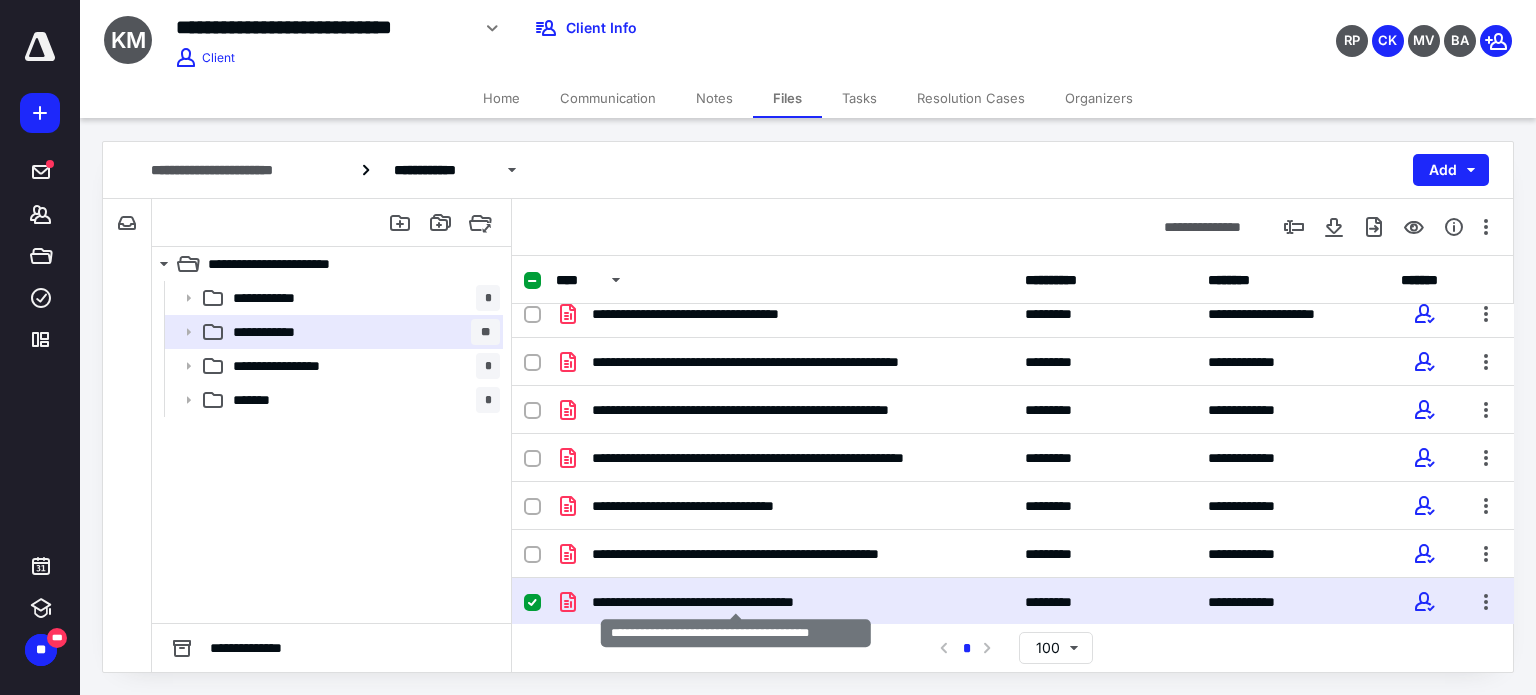 click on "**********" at bounding box center (736, 602) 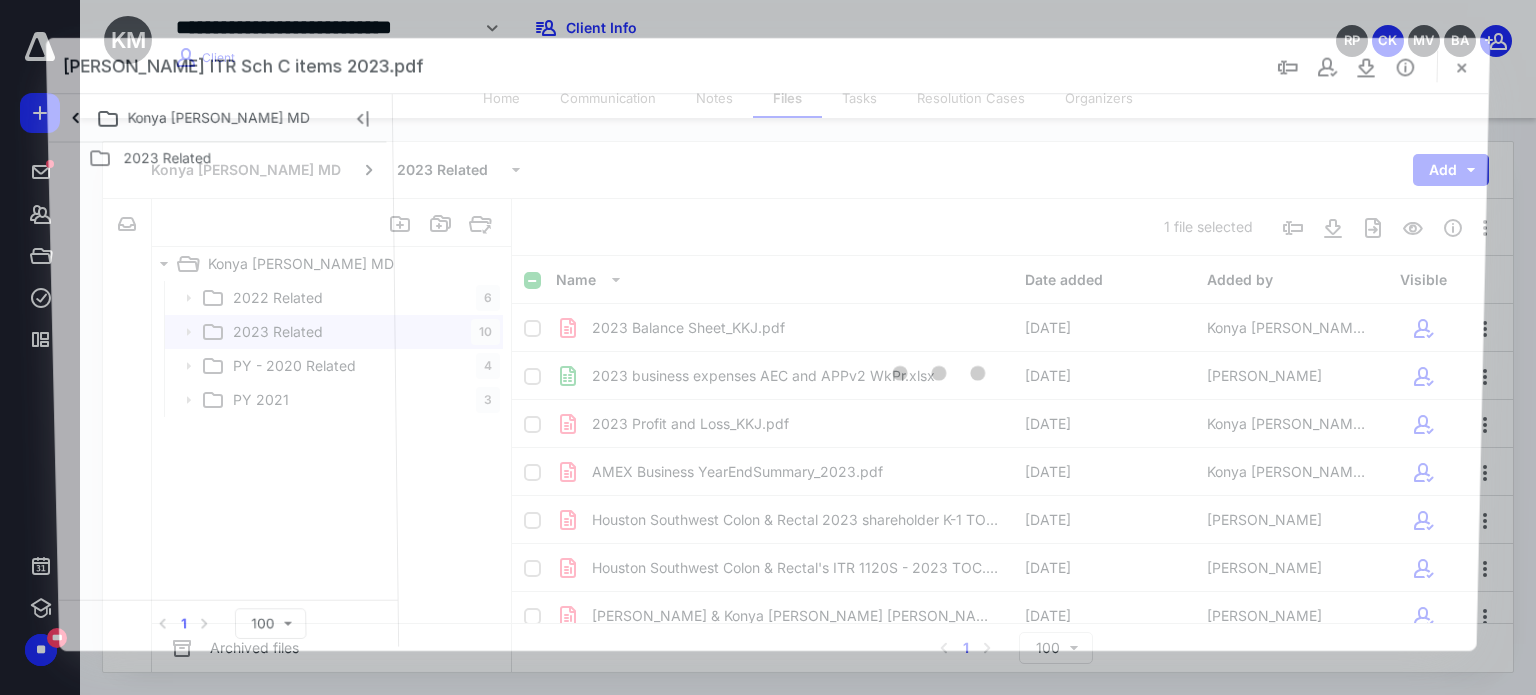 scroll, scrollTop: 158, scrollLeft: 0, axis: vertical 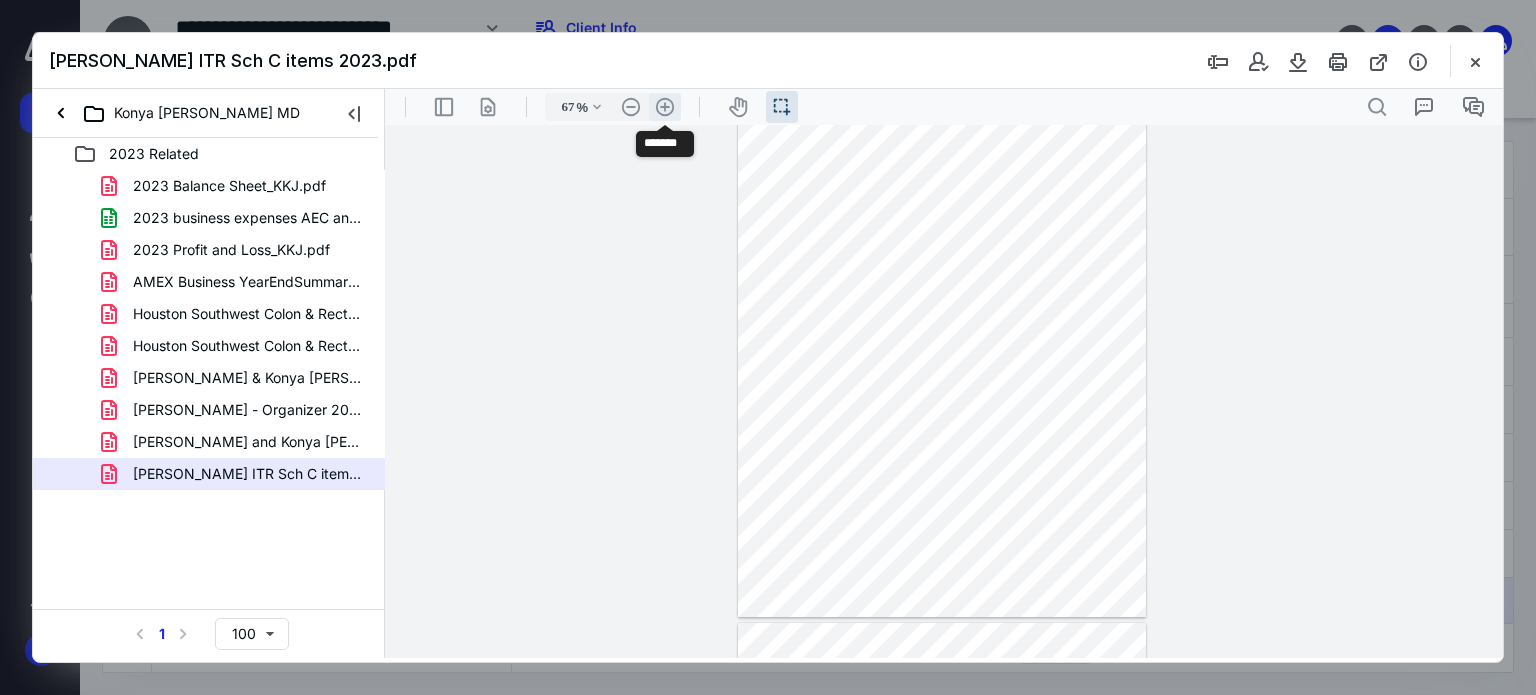 click on ".cls-1{fill:#abb0c4;} icon - header - zoom - in - line" at bounding box center (665, 107) 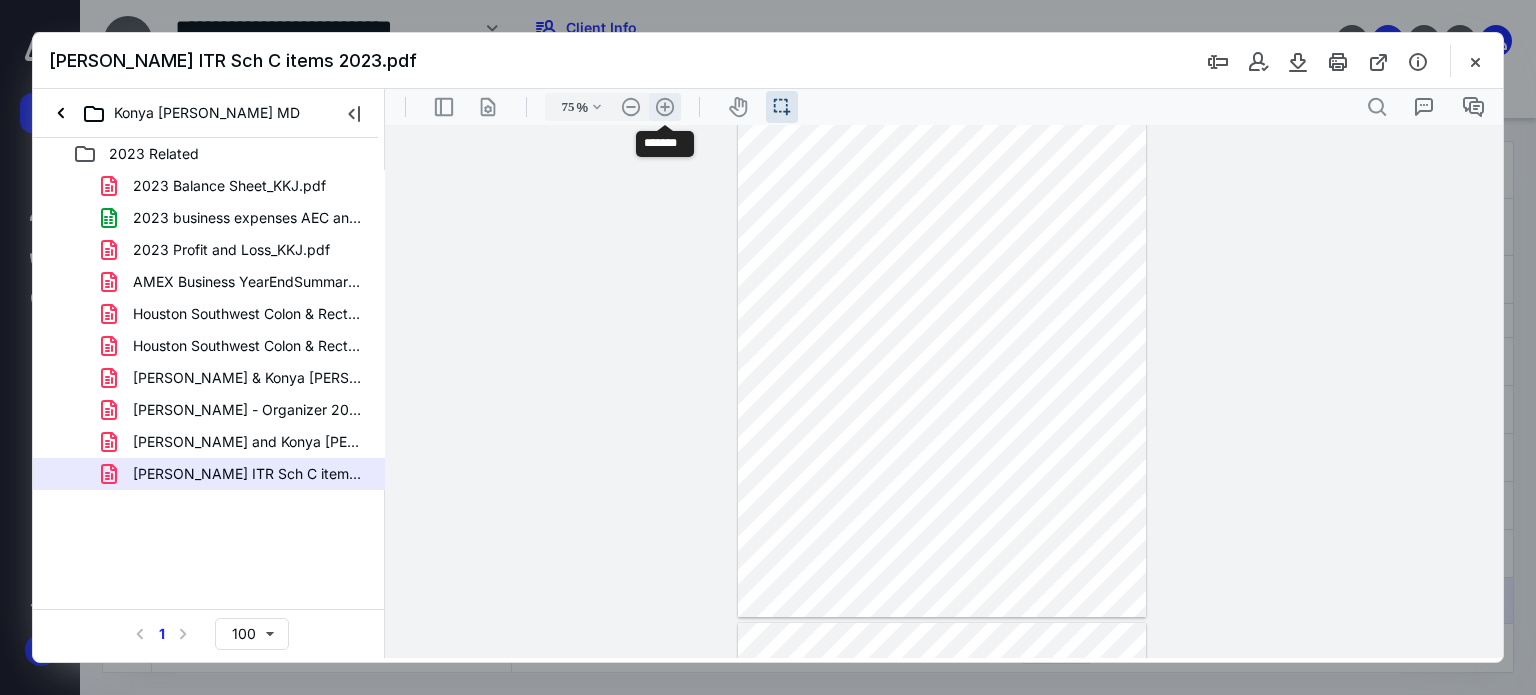 scroll, scrollTop: 71, scrollLeft: 0, axis: vertical 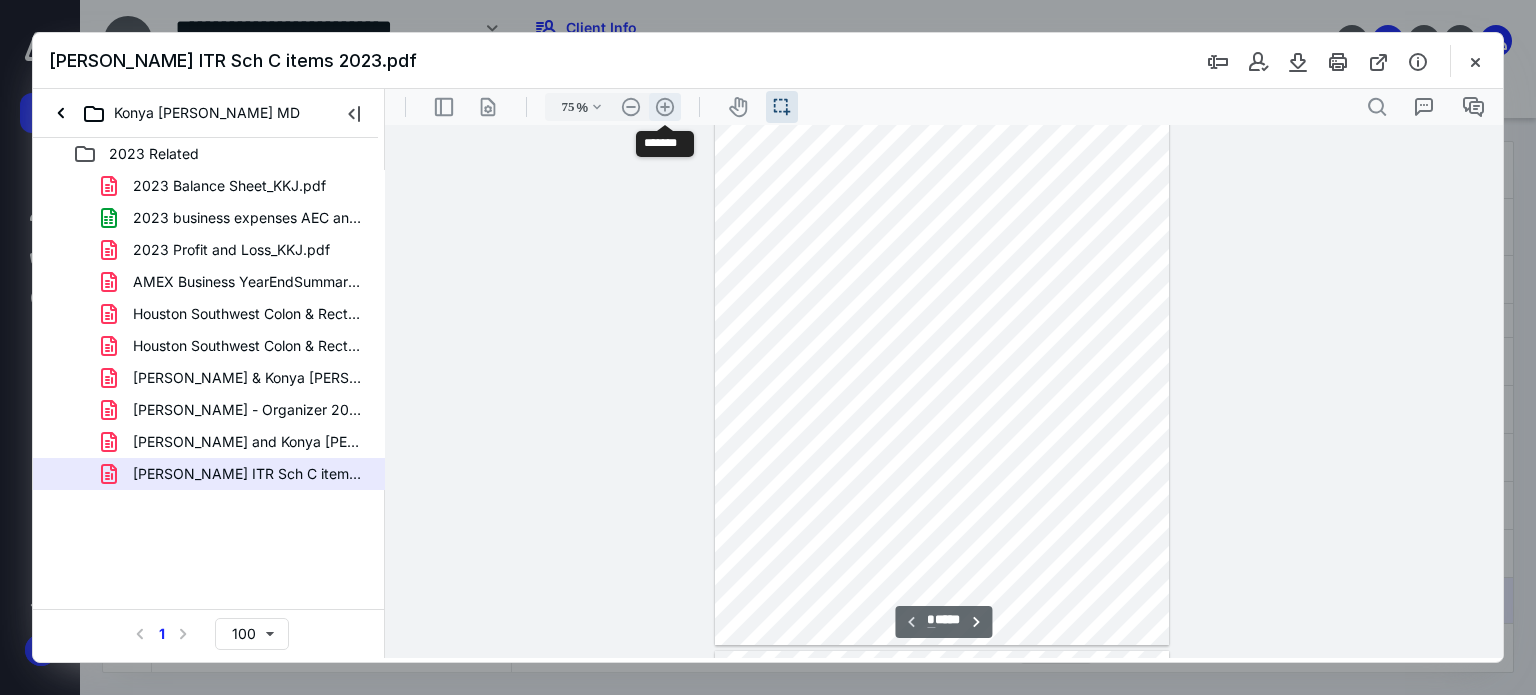 click on ".cls-1{fill:#abb0c4;} icon - header - zoom - in - line" at bounding box center [665, 107] 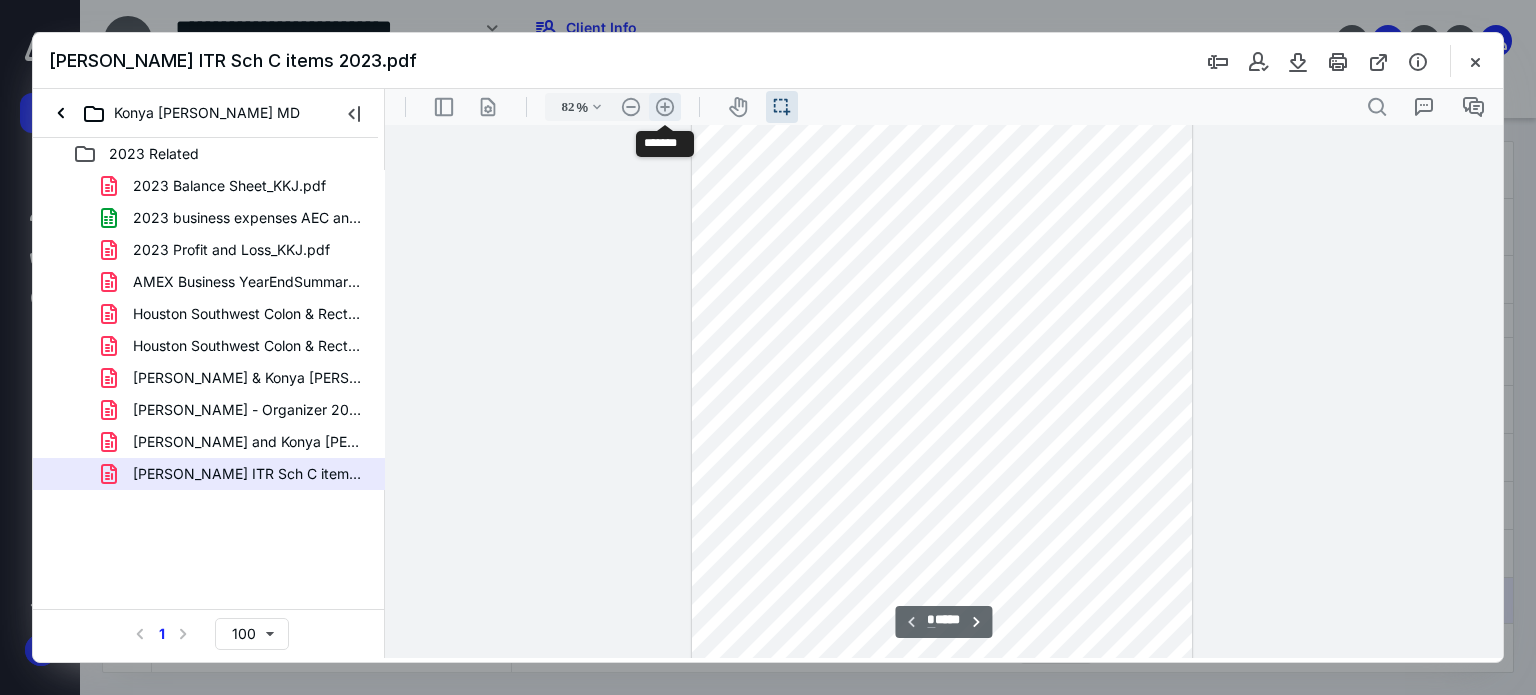 click on ".cls-1{fill:#abb0c4;} icon - header - zoom - in - line" at bounding box center (665, 107) 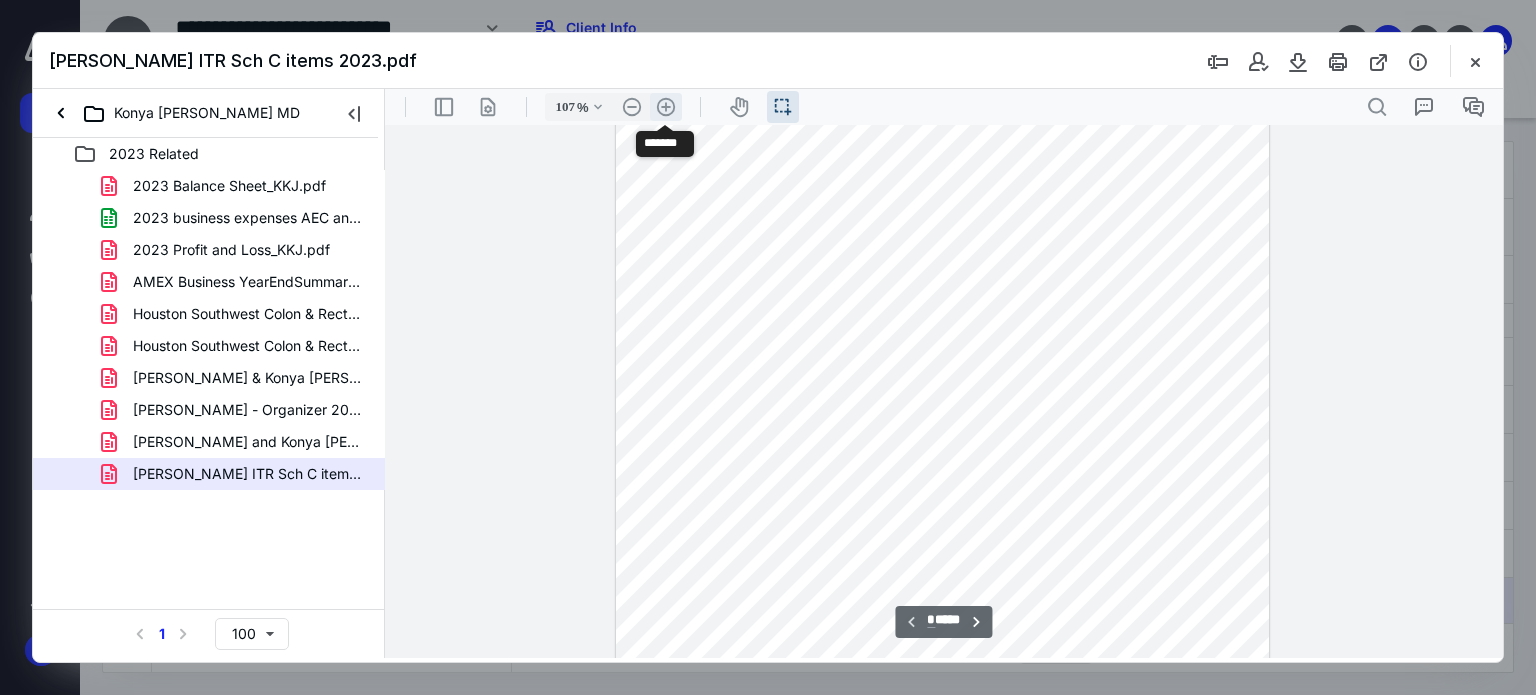 click on ".cls-1{fill:#abb0c4;} icon - header - zoom - in - line" at bounding box center [666, 107] 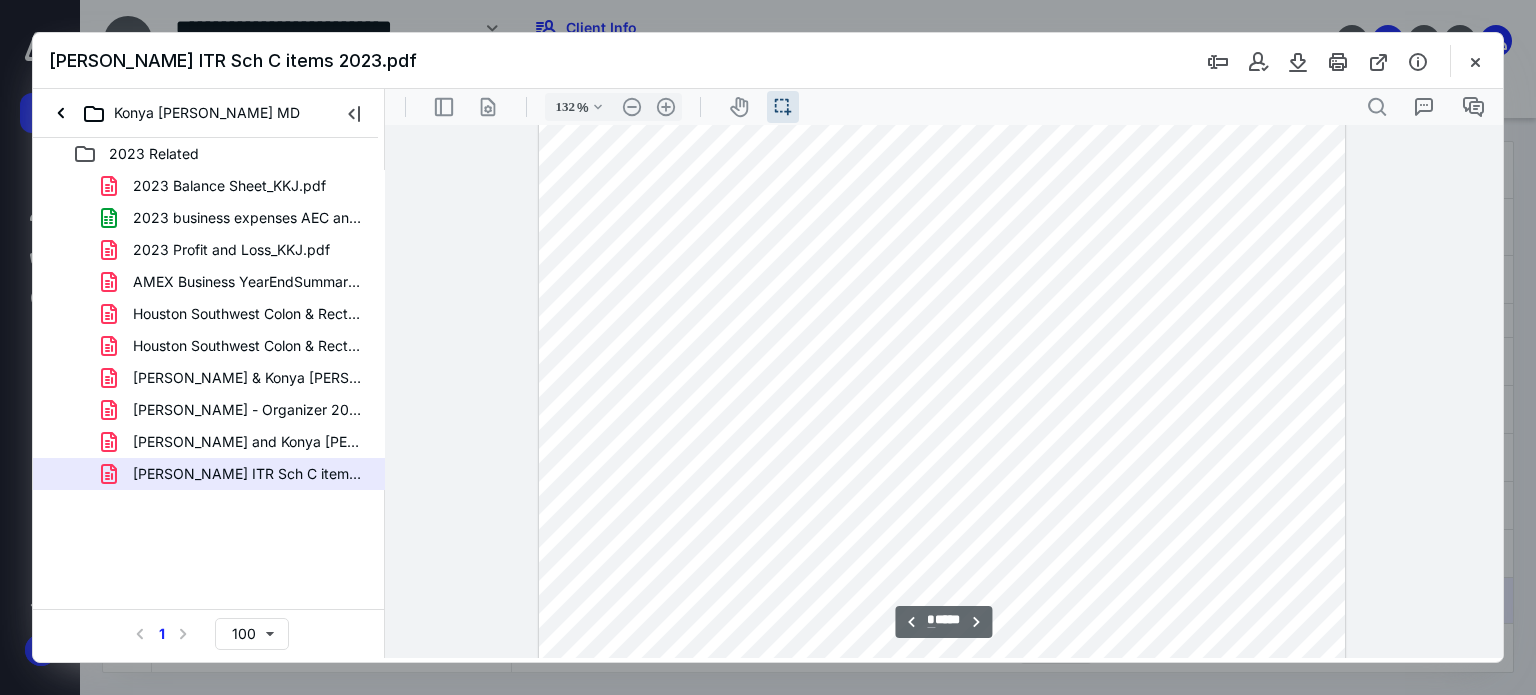 scroll, scrollTop: 6000, scrollLeft: 0, axis: vertical 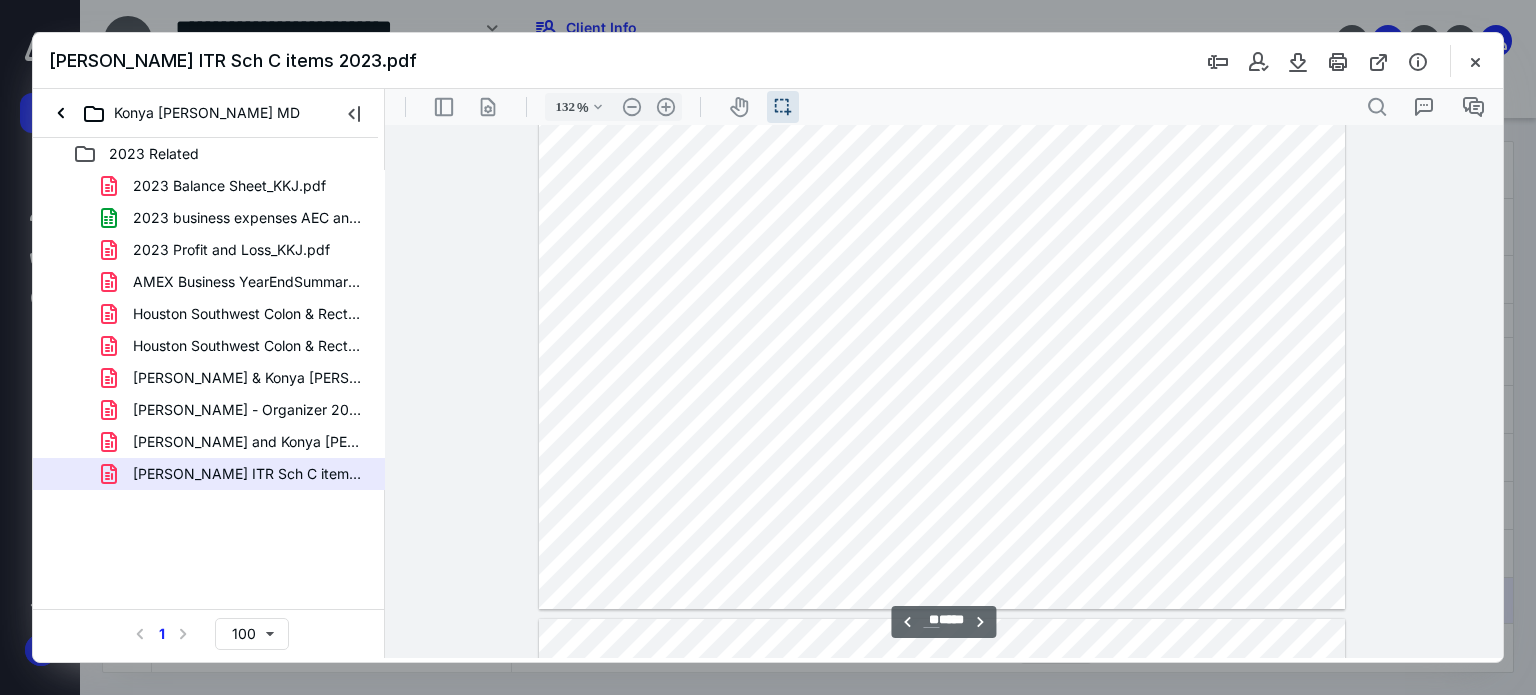 type on "**" 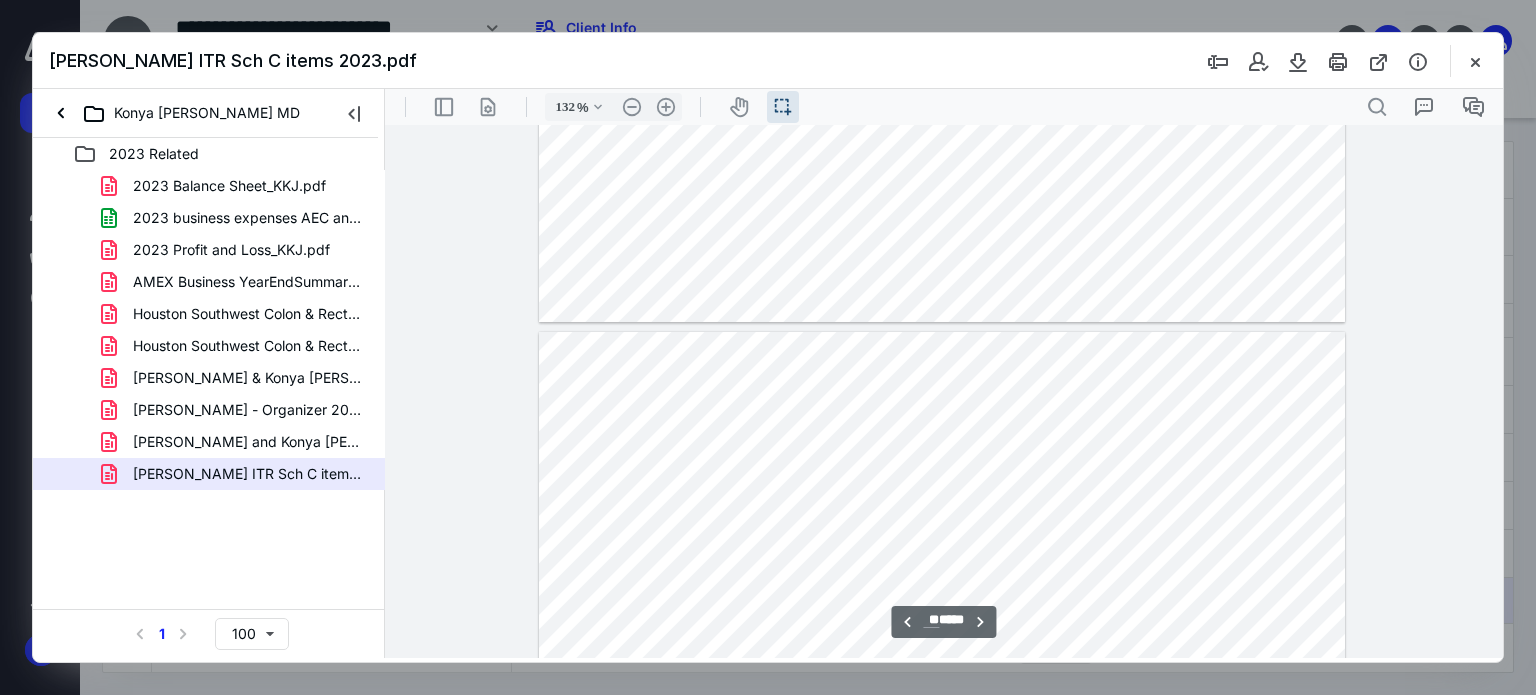 scroll, scrollTop: 13800, scrollLeft: 0, axis: vertical 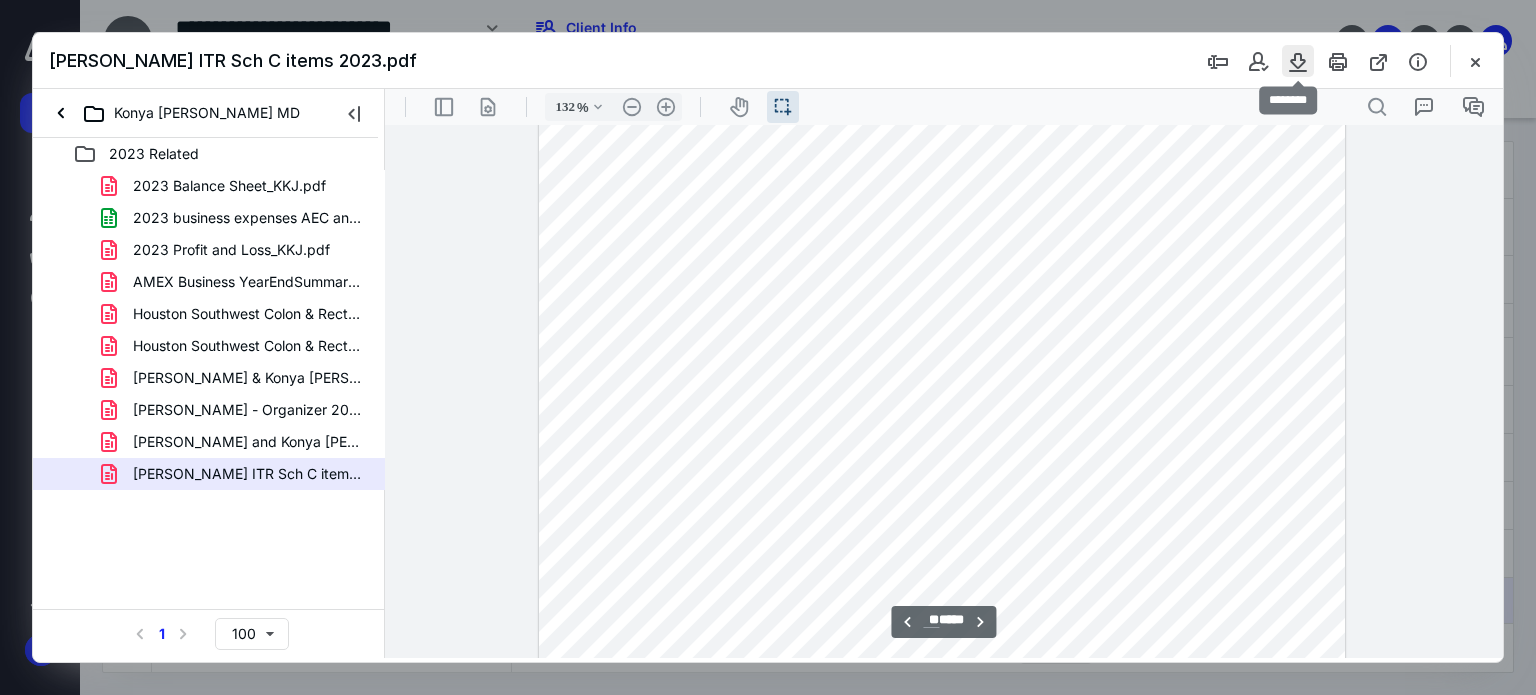 click at bounding box center (1298, 61) 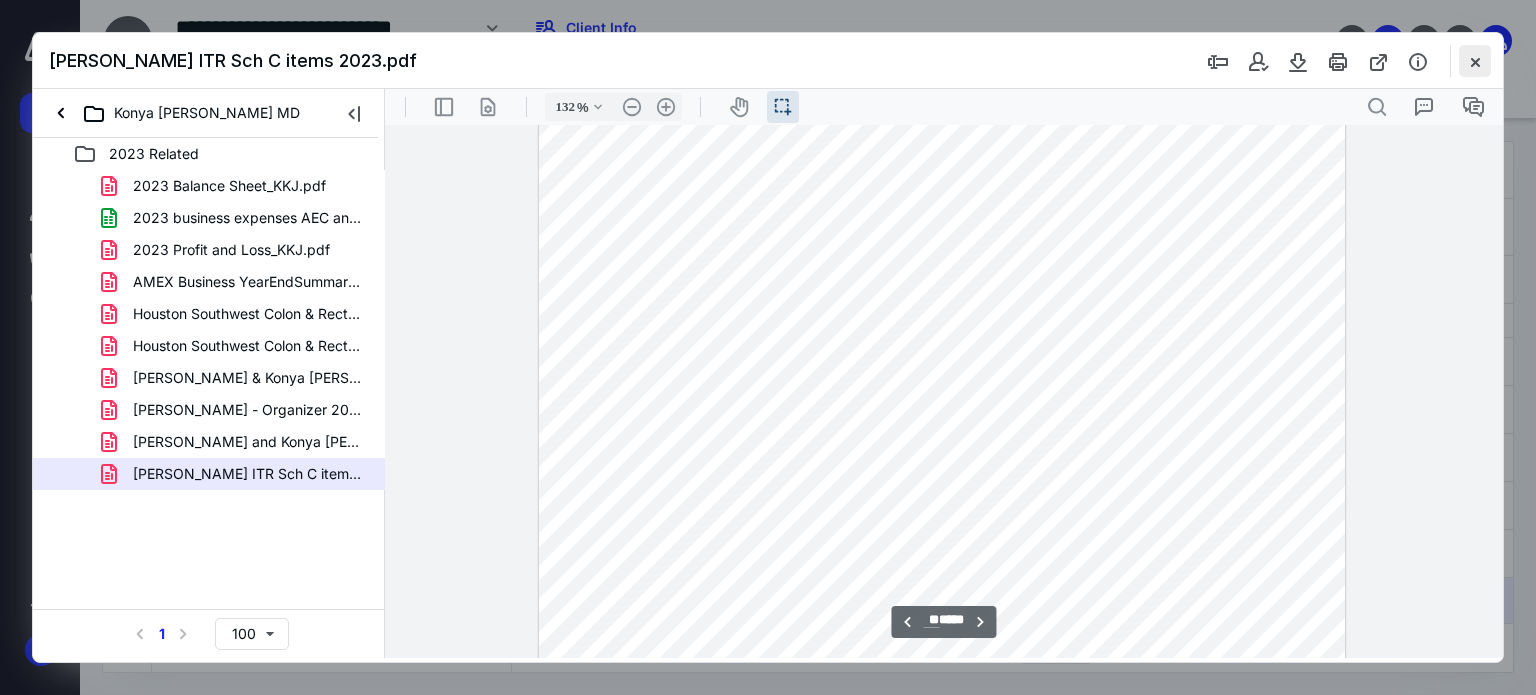 click at bounding box center (1475, 61) 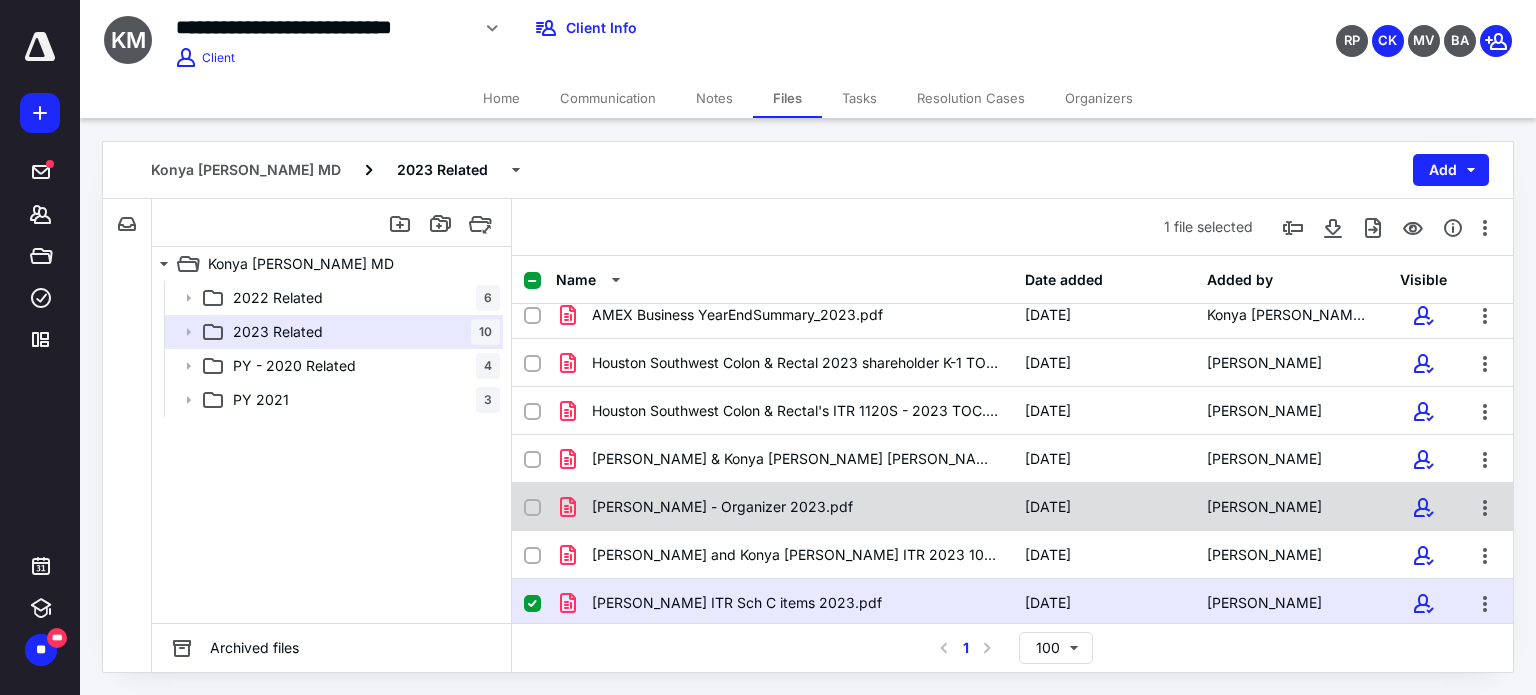 scroll, scrollTop: 158, scrollLeft: 0, axis: vertical 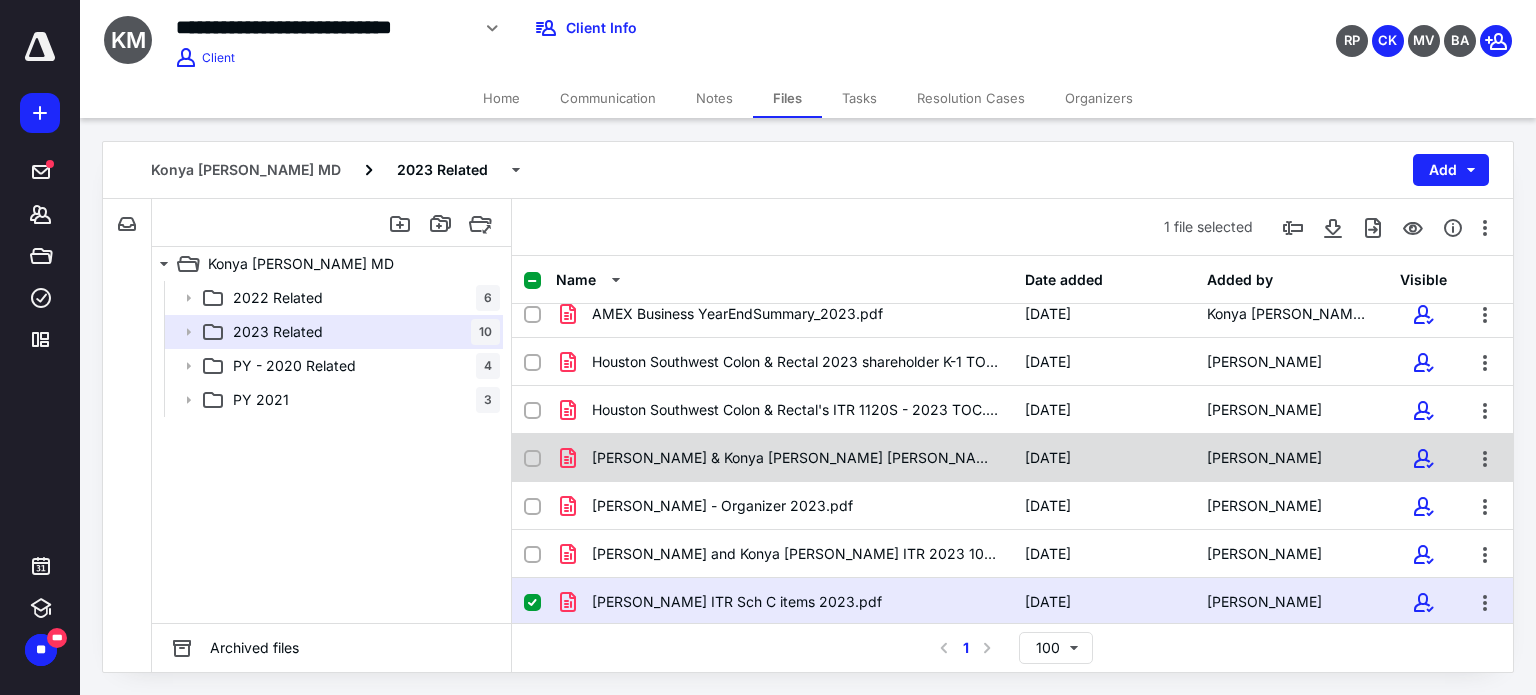 click on "[PERSON_NAME] & Konya [PERSON_NAME] [PERSON_NAME]  ITR 2023 - 1040 Sch. C .pdf" at bounding box center [796, 458] 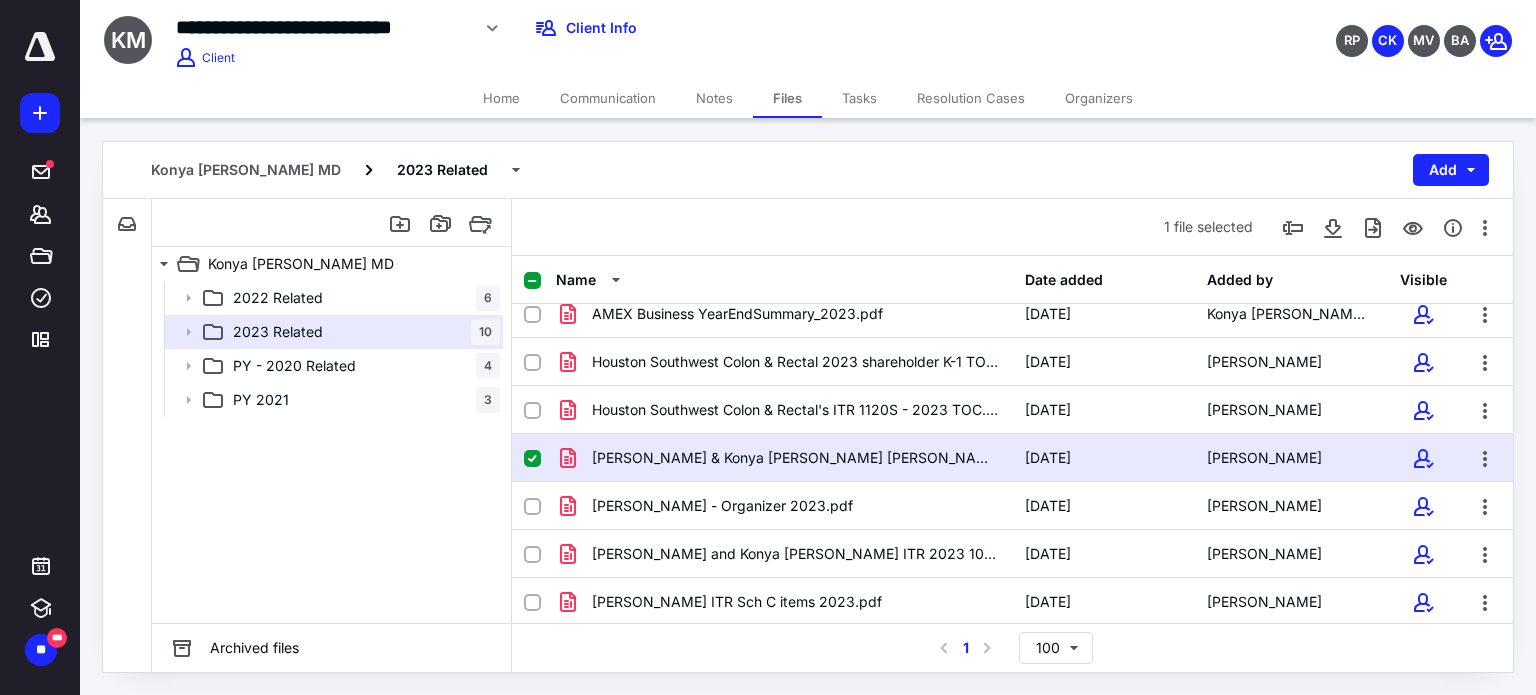 click on "[PERSON_NAME] & Konya [PERSON_NAME] [PERSON_NAME]  ITR 2023 - 1040 Sch. C .pdf" at bounding box center (796, 458) 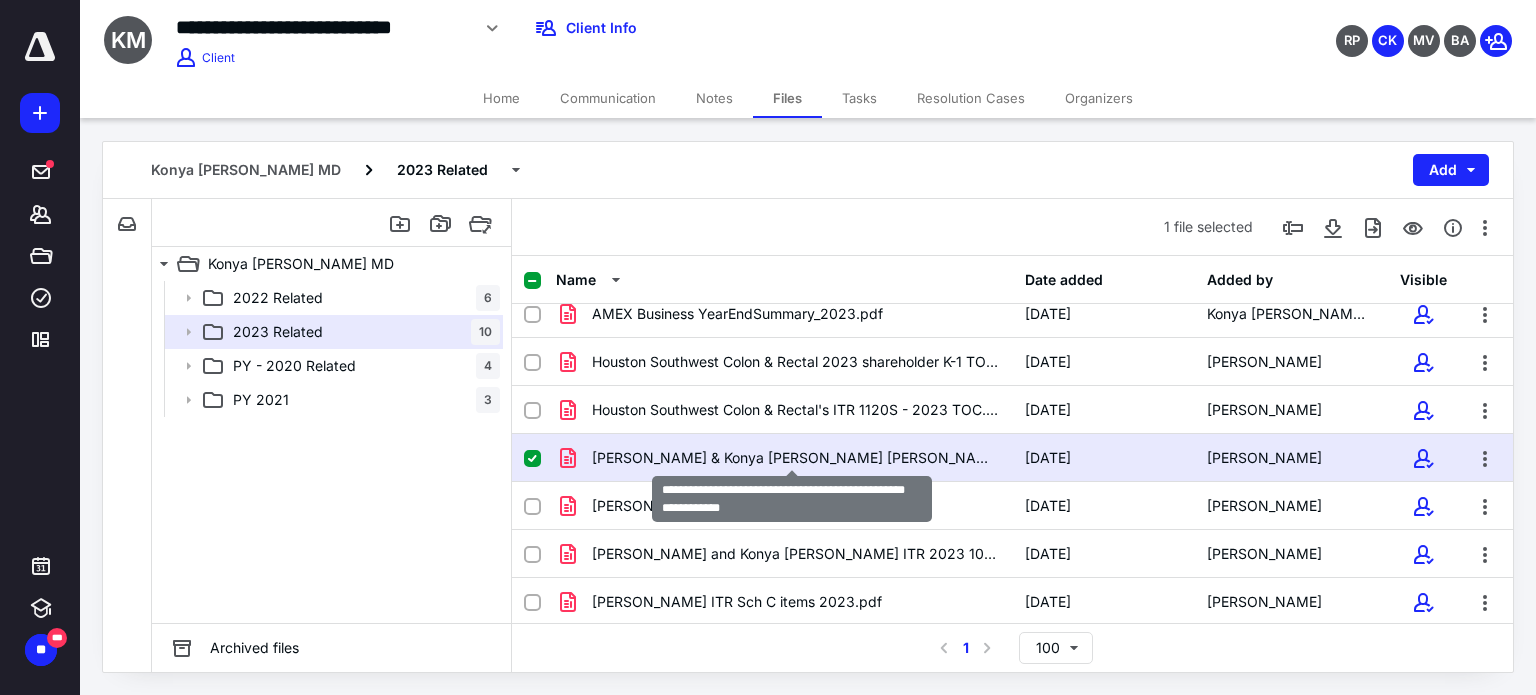 click on "[PERSON_NAME] & Konya [PERSON_NAME] [PERSON_NAME]  ITR 2023 - 1040 Sch. C .pdf" at bounding box center (796, 458) 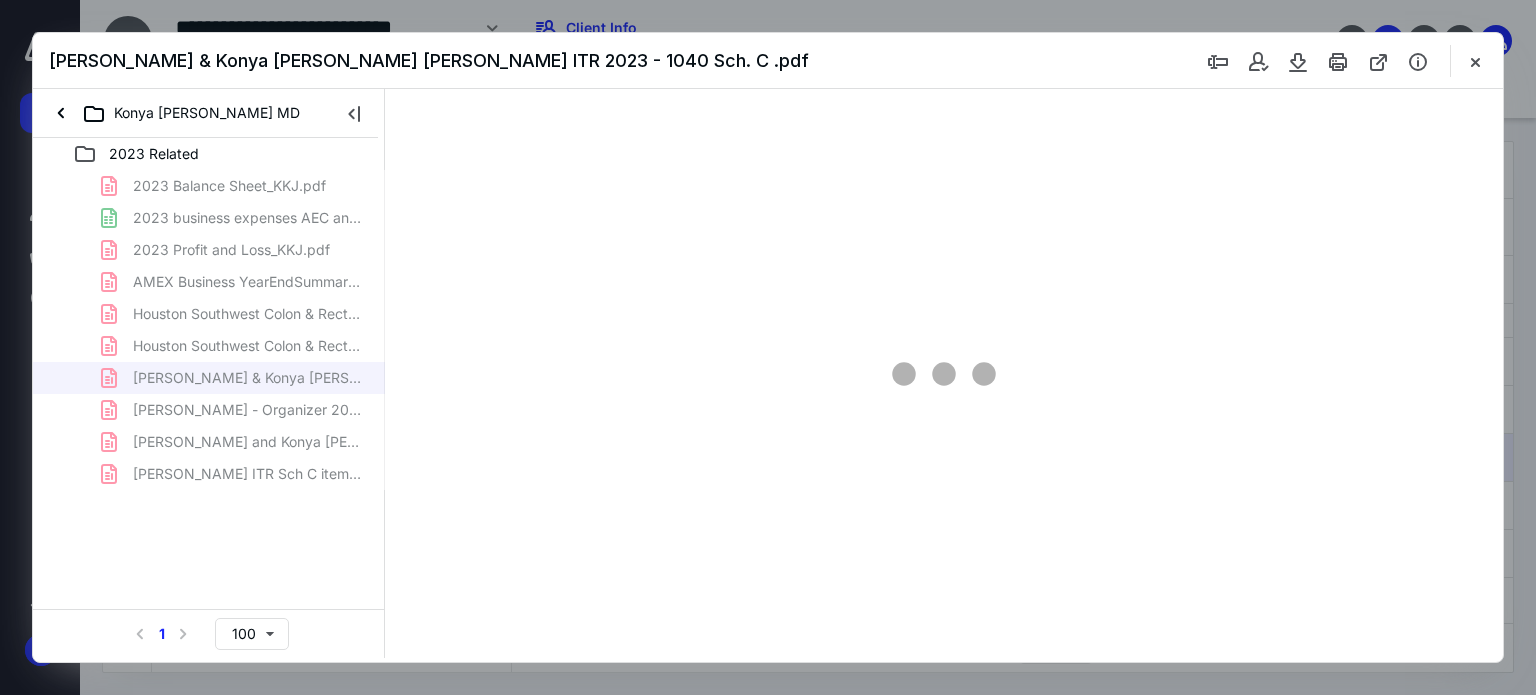 scroll, scrollTop: 0, scrollLeft: 0, axis: both 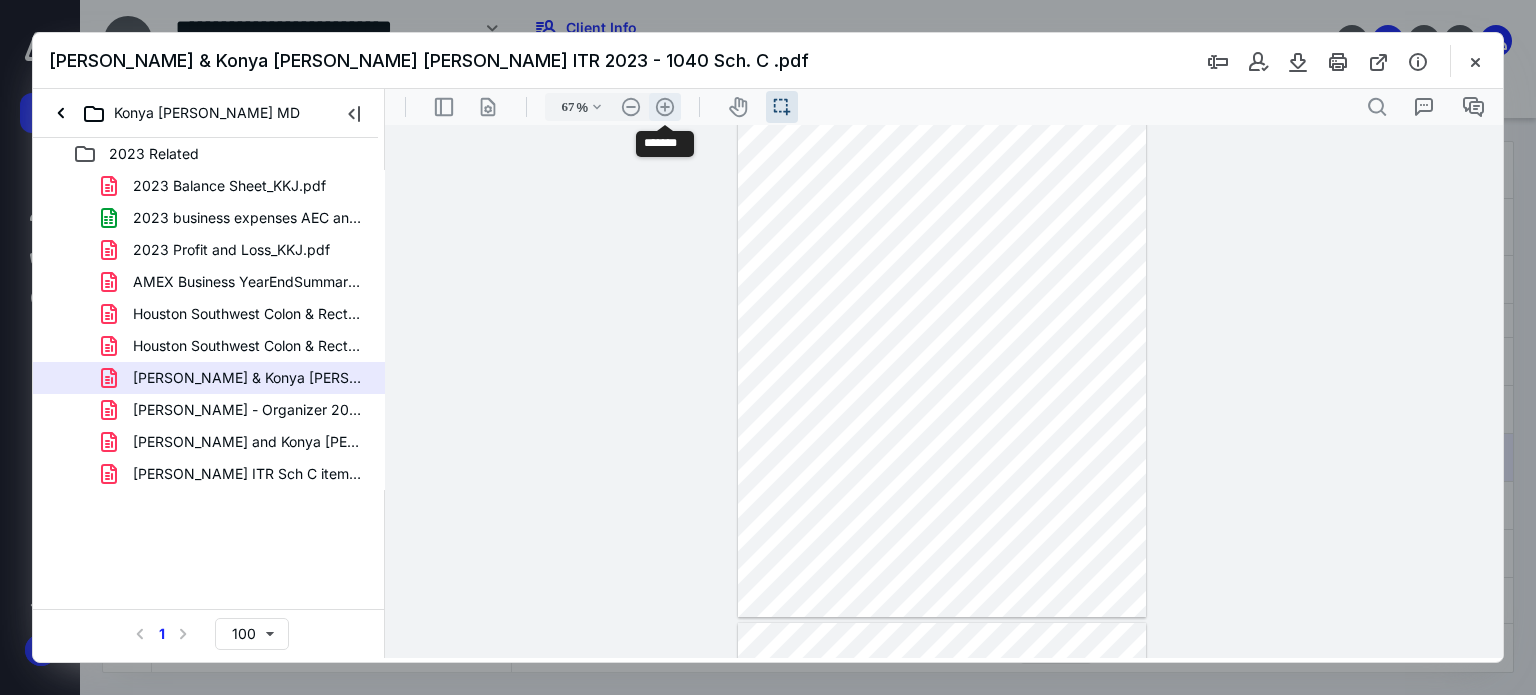 click on ".cls-1{fill:#abb0c4;} icon - header - zoom - in - line" at bounding box center [665, 107] 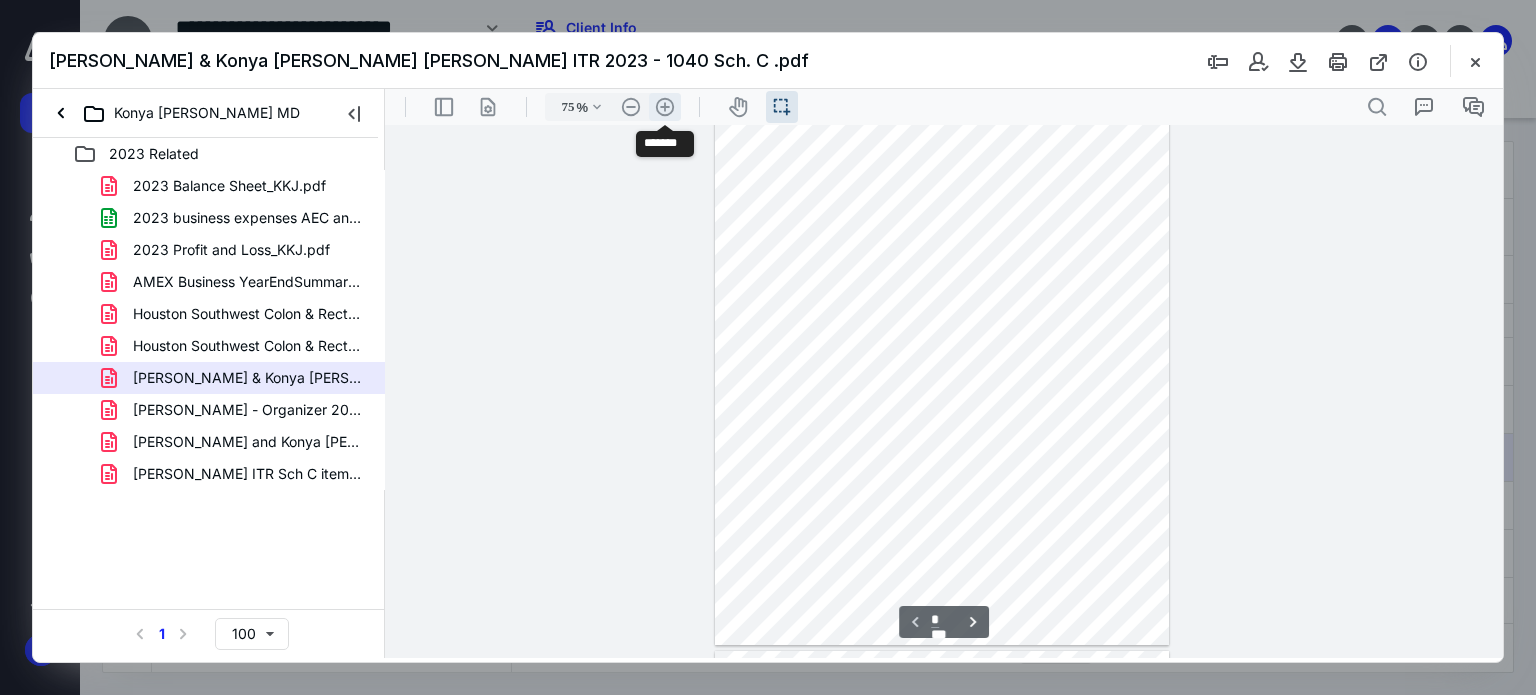 click on ".cls-1{fill:#abb0c4;} icon - header - zoom - in - line" at bounding box center (665, 107) 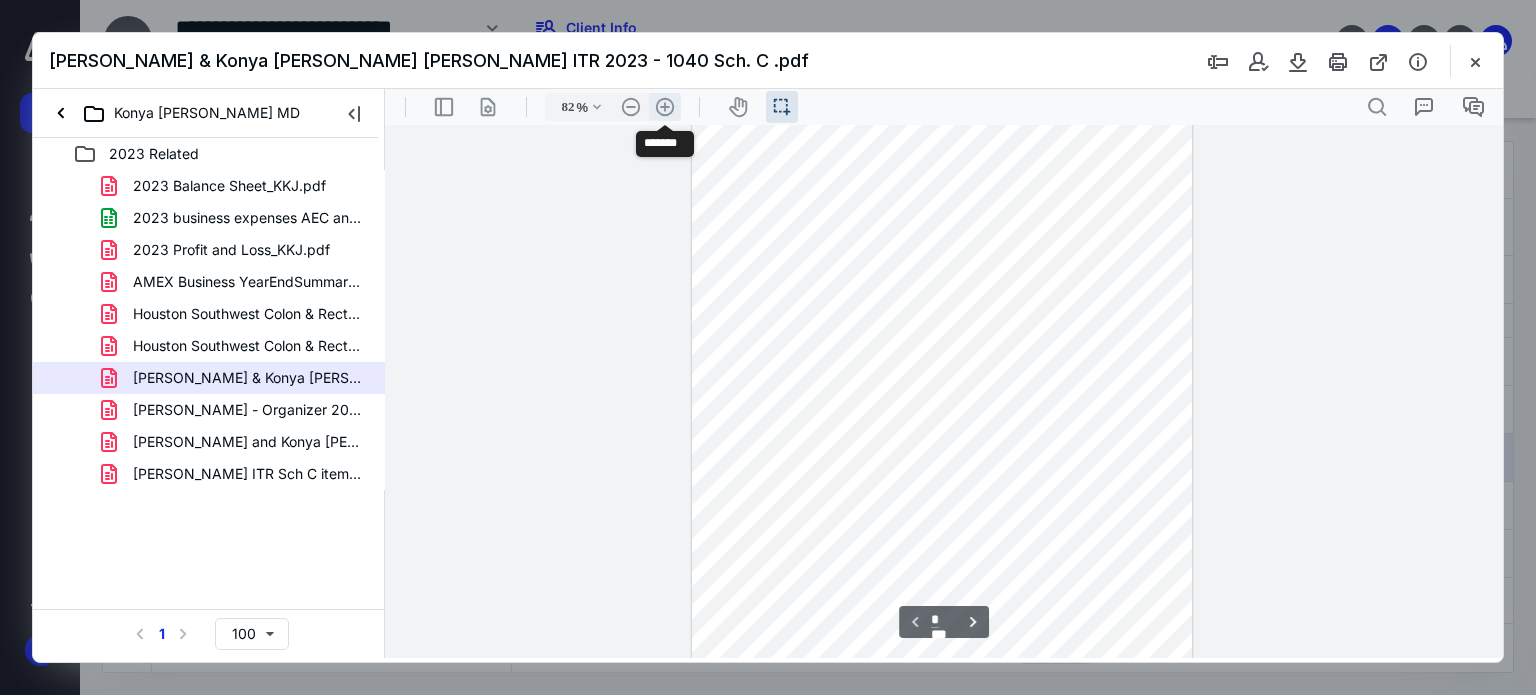 click on ".cls-1{fill:#abb0c4;} icon - header - zoom - in - line" at bounding box center [665, 107] 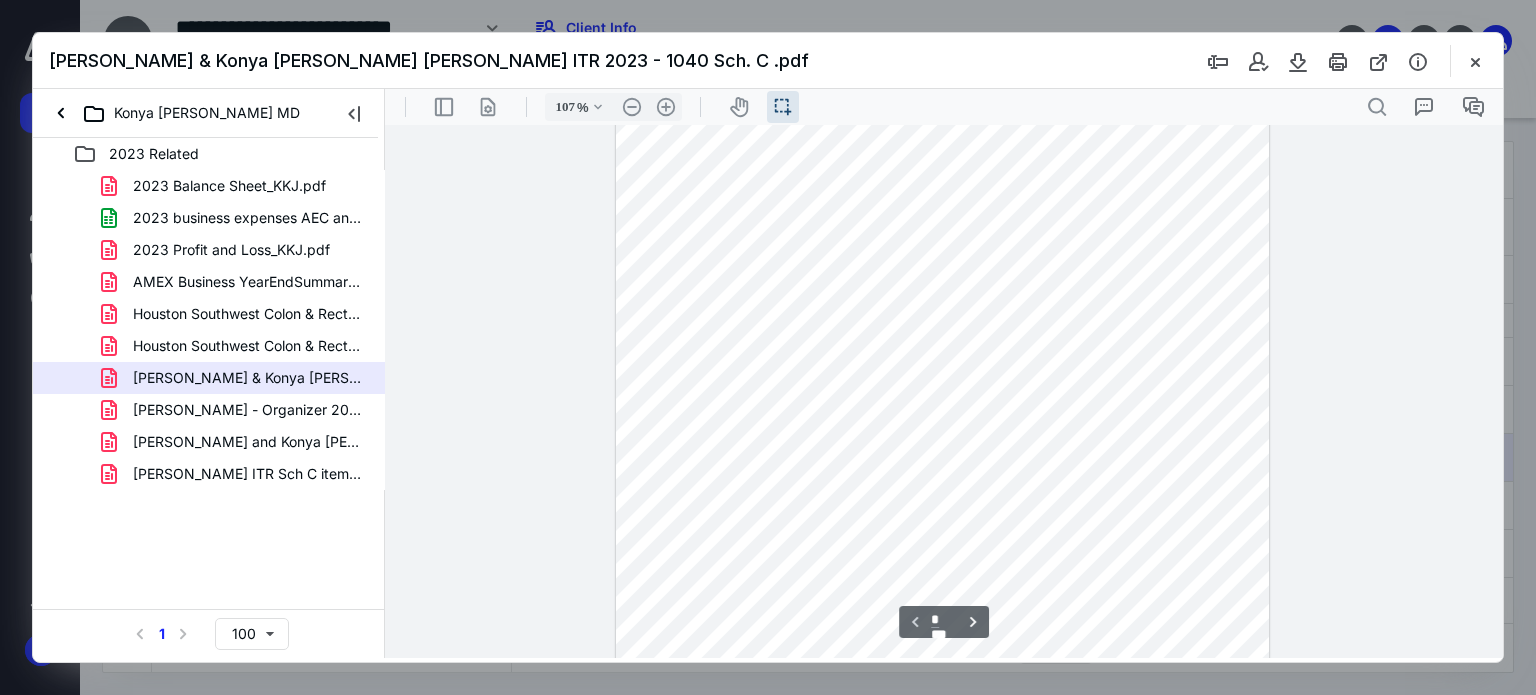 scroll, scrollTop: 0, scrollLeft: 0, axis: both 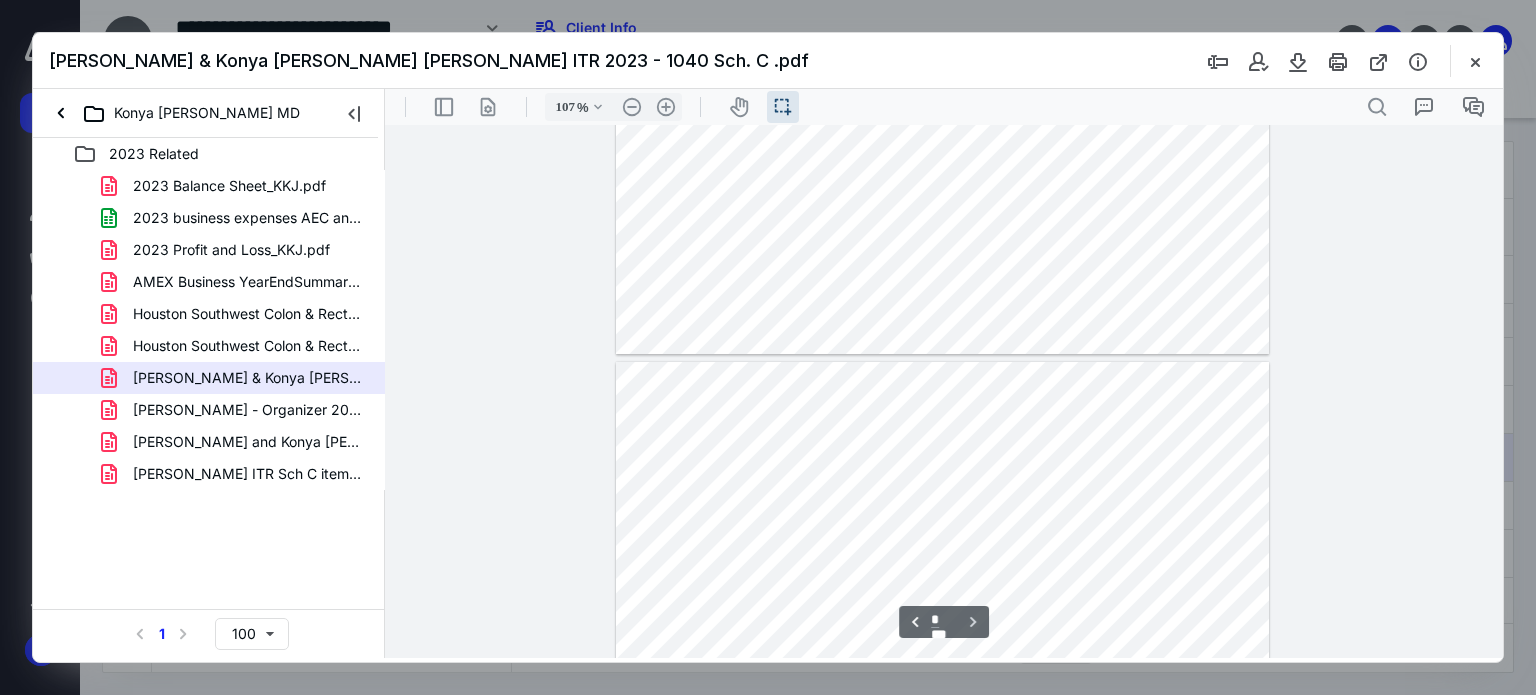 type on "*" 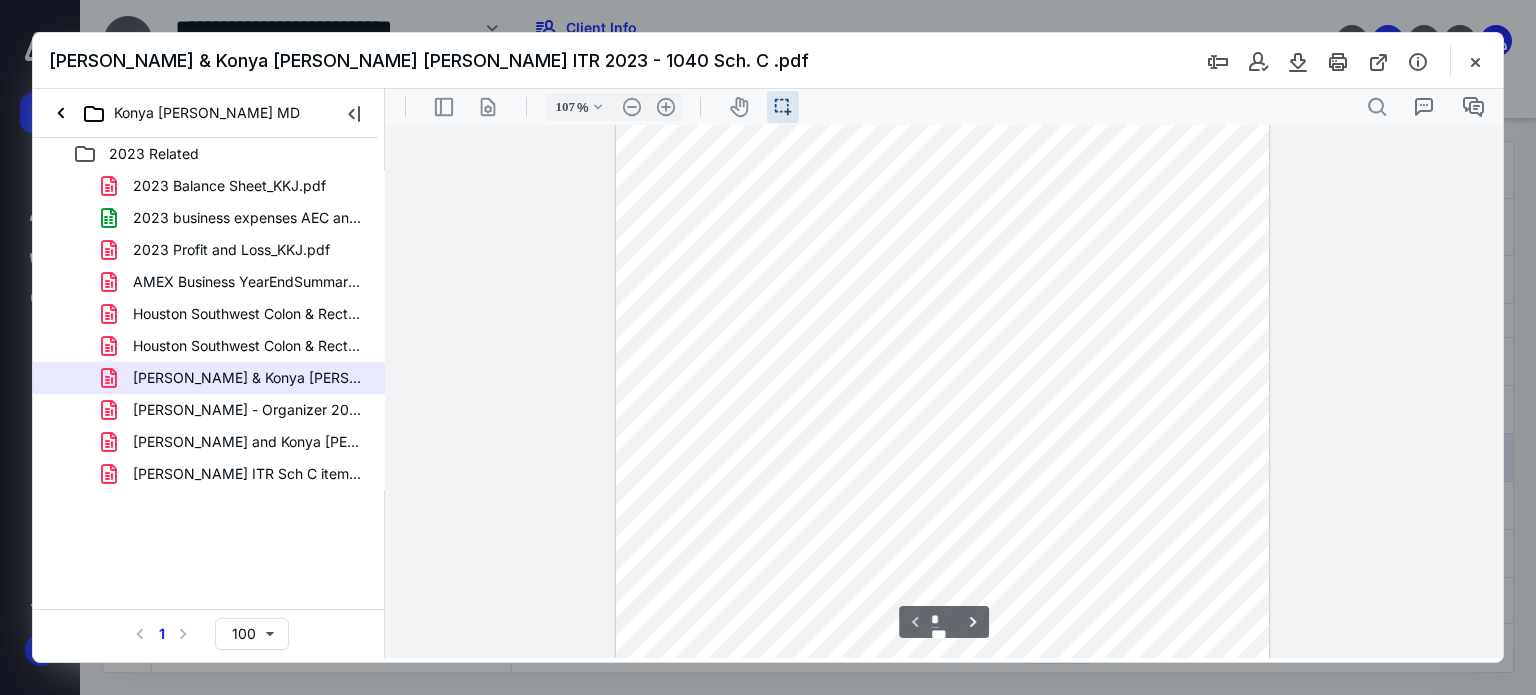 scroll, scrollTop: 0, scrollLeft: 0, axis: both 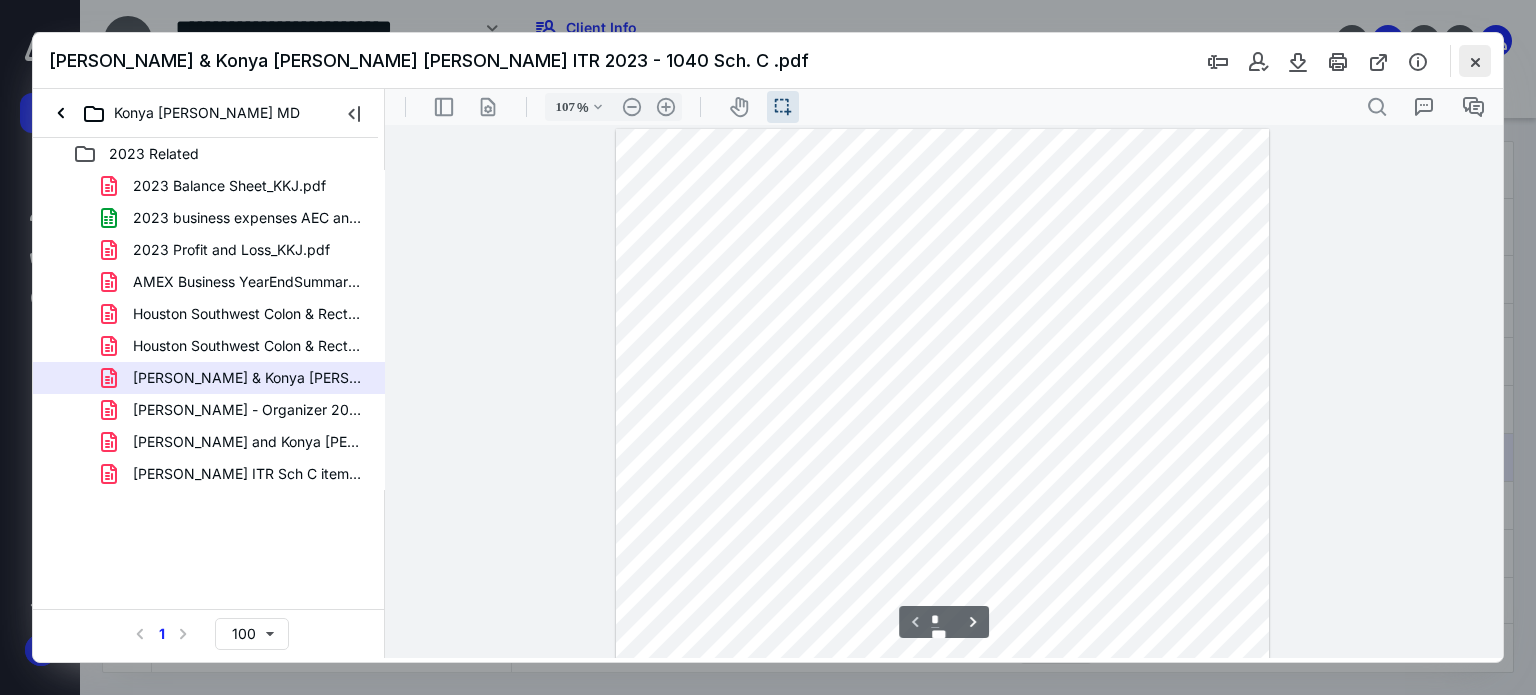 click at bounding box center [1475, 61] 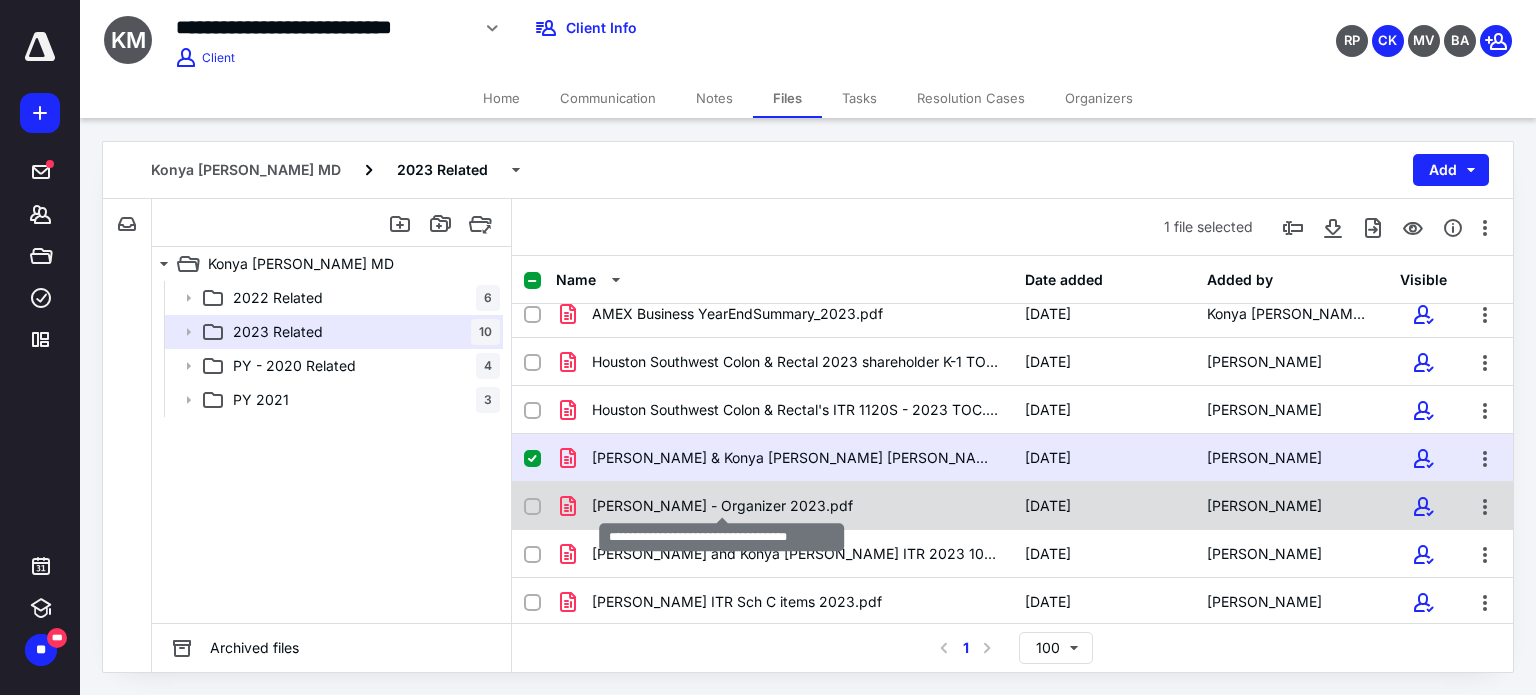 click on "[PERSON_NAME] - Organizer 2023.pdf" at bounding box center (722, 506) 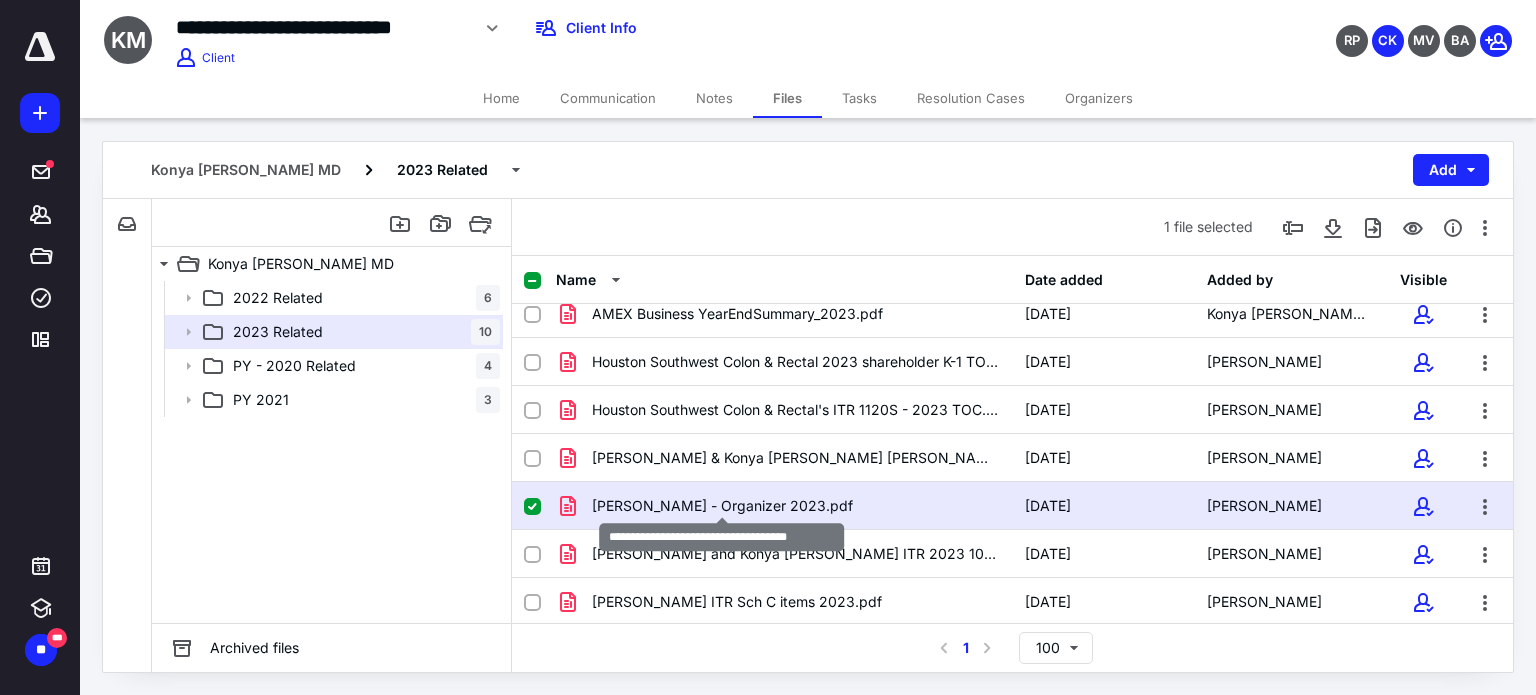 click on "[PERSON_NAME] - Organizer 2023.pdf" at bounding box center [722, 506] 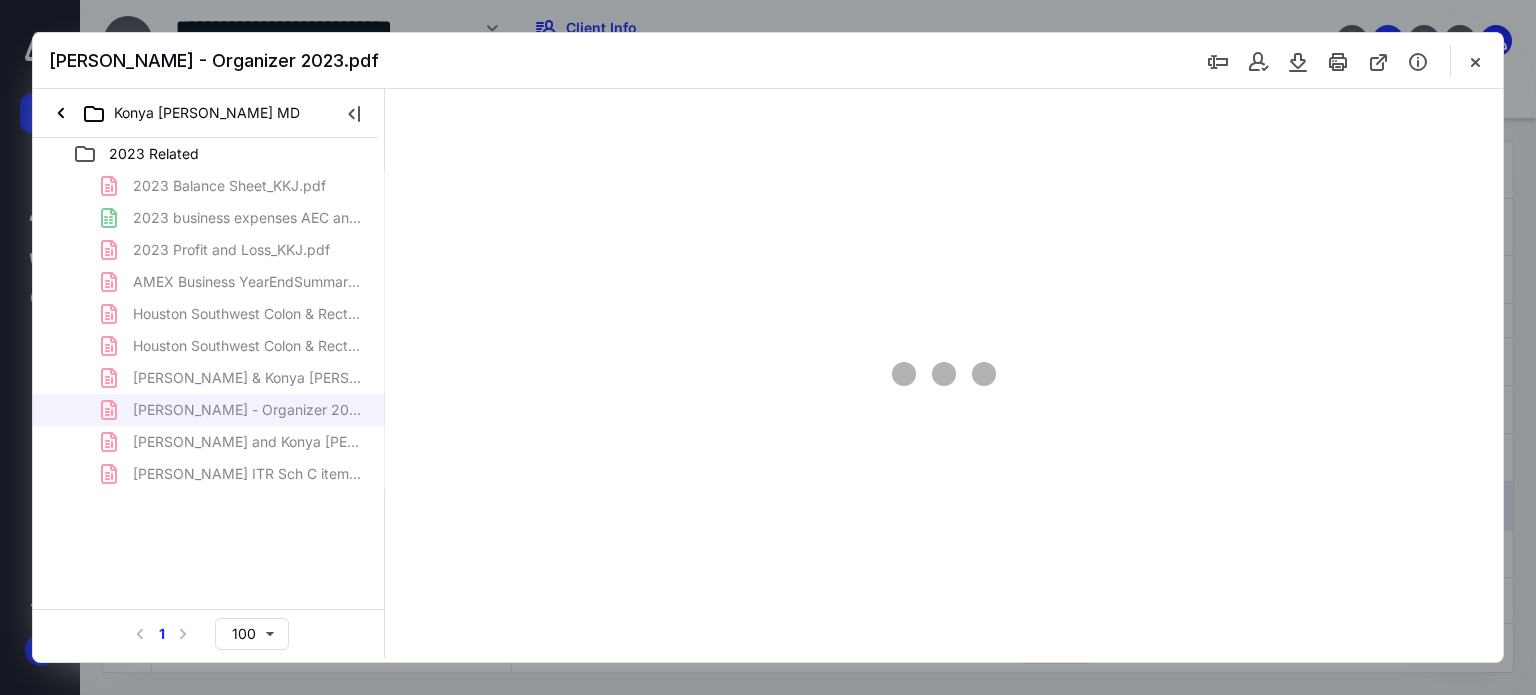 scroll, scrollTop: 0, scrollLeft: 0, axis: both 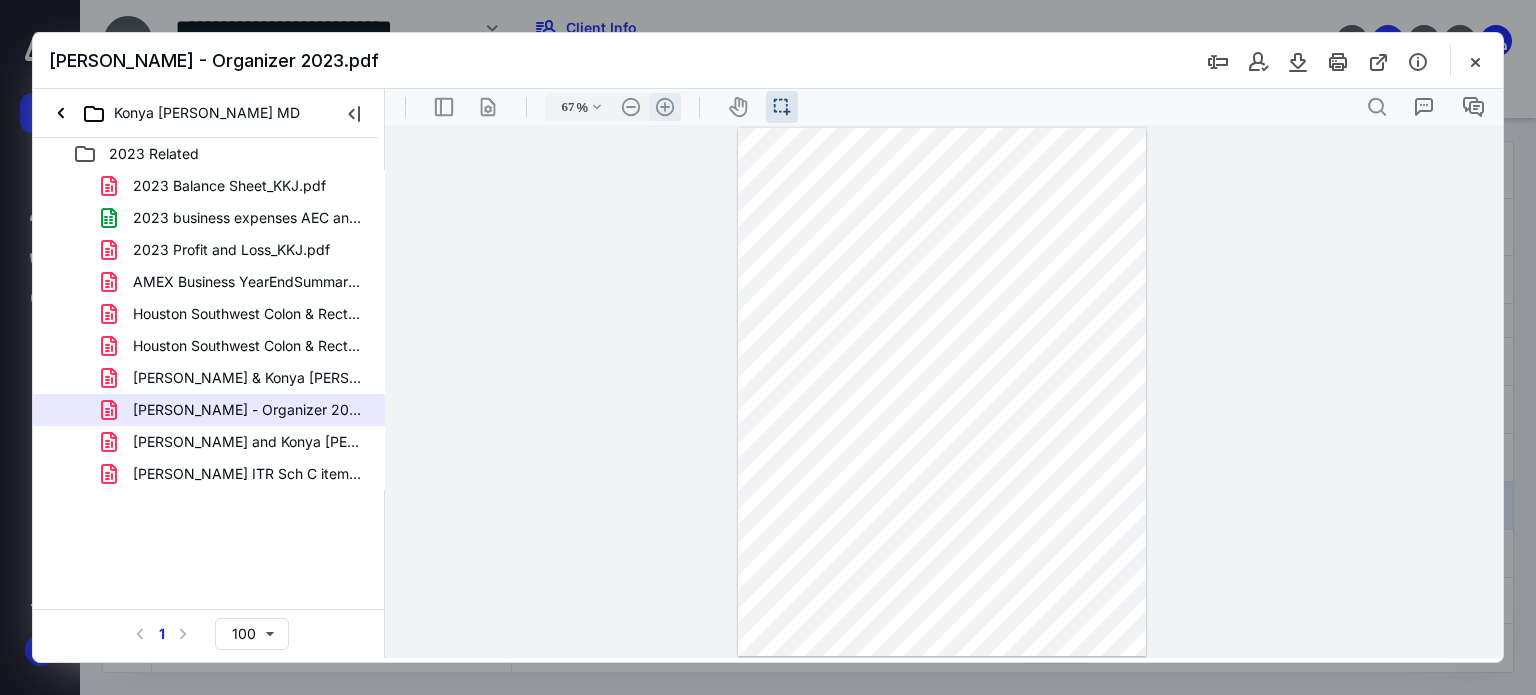 click on ".cls-1{fill:#abb0c4;} icon - header - zoom - in - line" at bounding box center (665, 107) 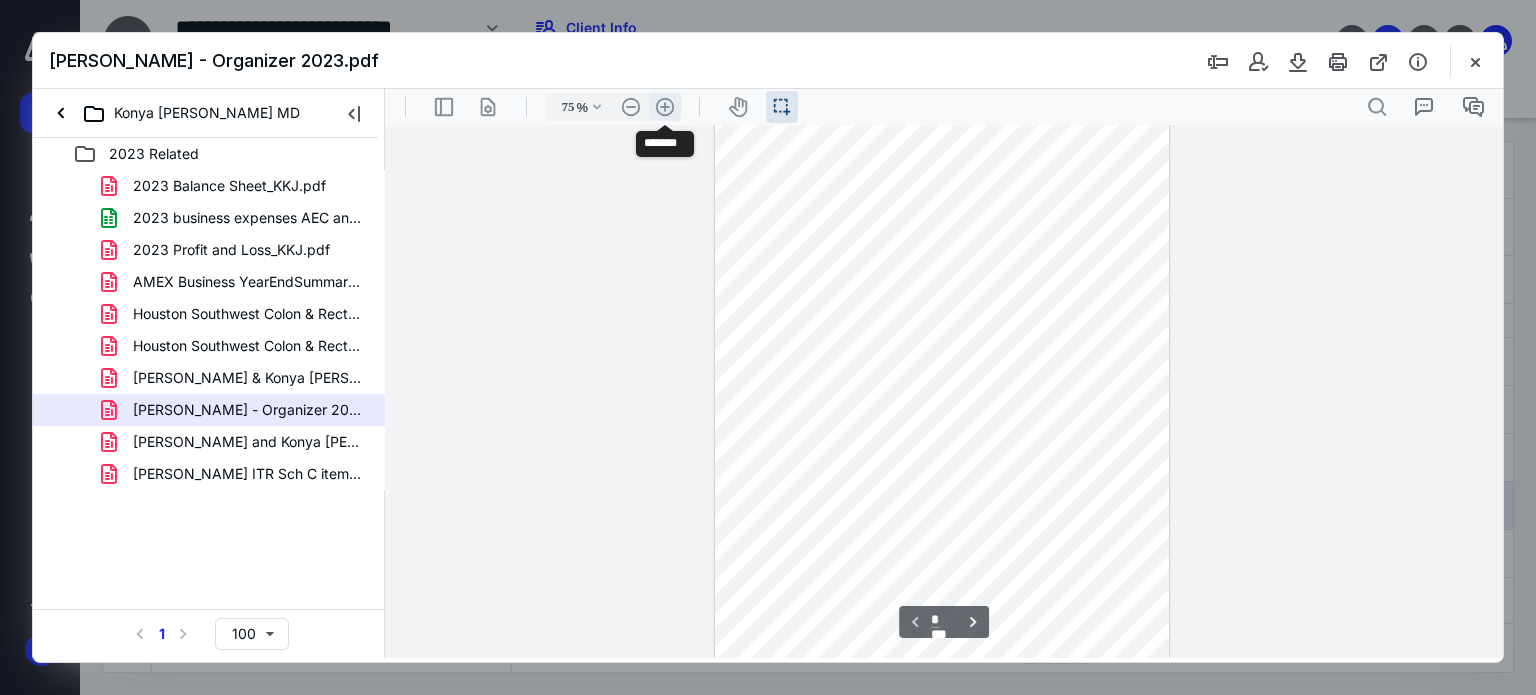 click on ".cls-1{fill:#abb0c4;} icon - header - zoom - in - line" at bounding box center [665, 107] 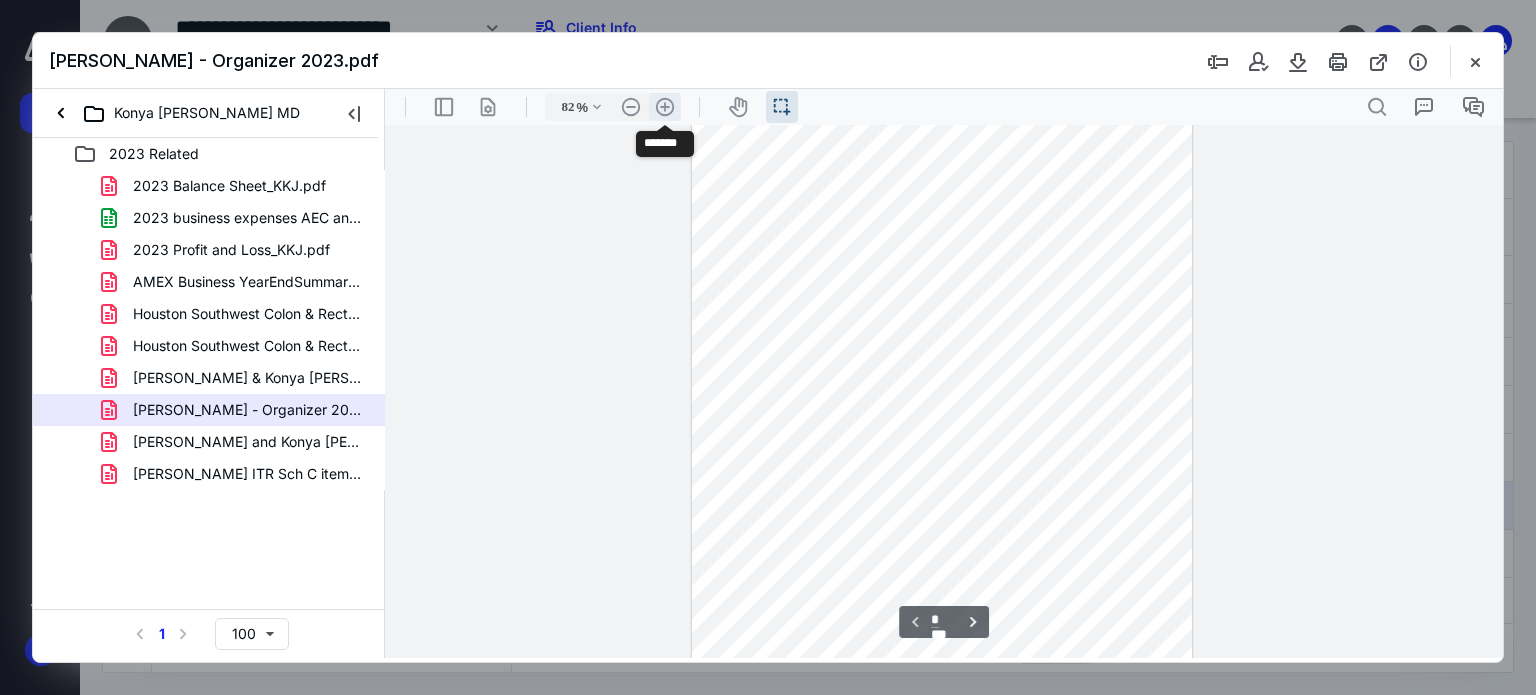 click on ".cls-1{fill:#abb0c4;} icon - header - zoom - in - line" at bounding box center [665, 107] 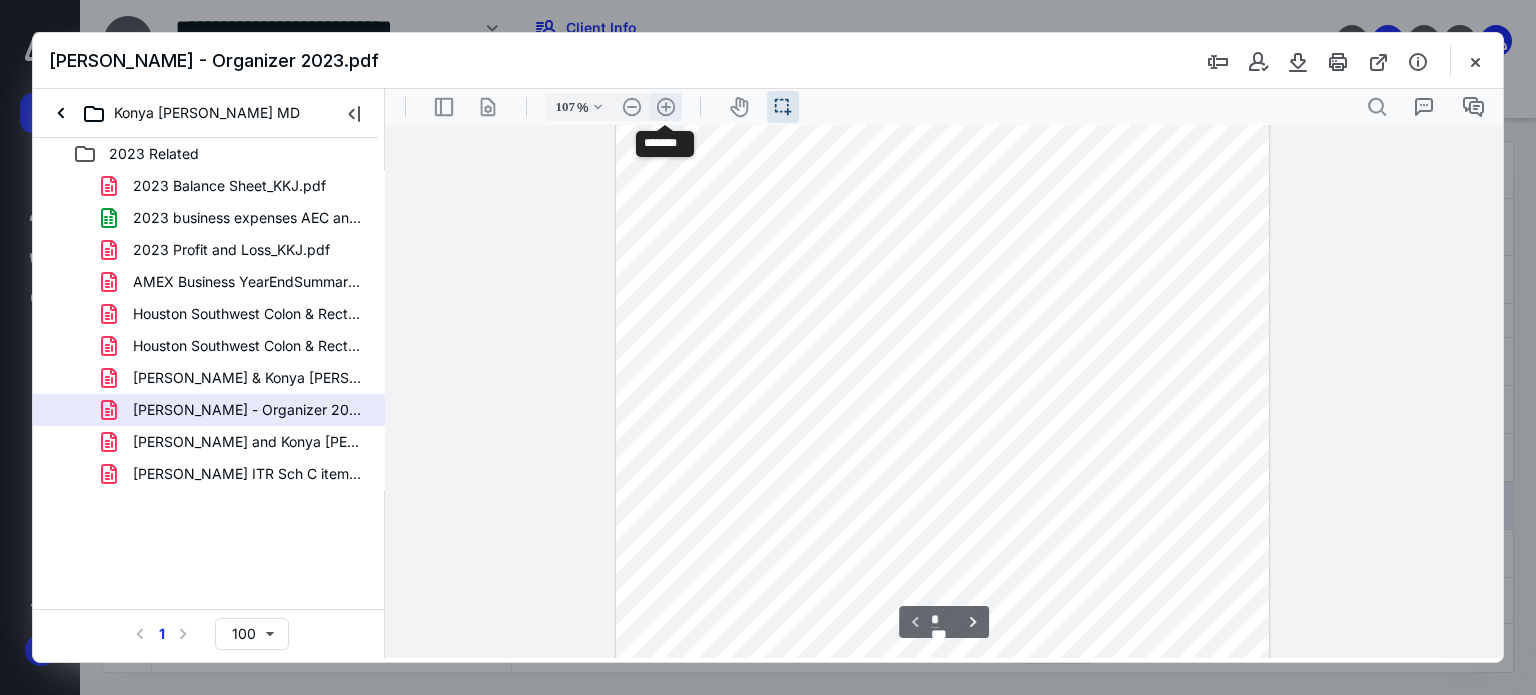 click on ".cls-1{fill:#abb0c4;} icon - header - zoom - in - line" at bounding box center (666, 107) 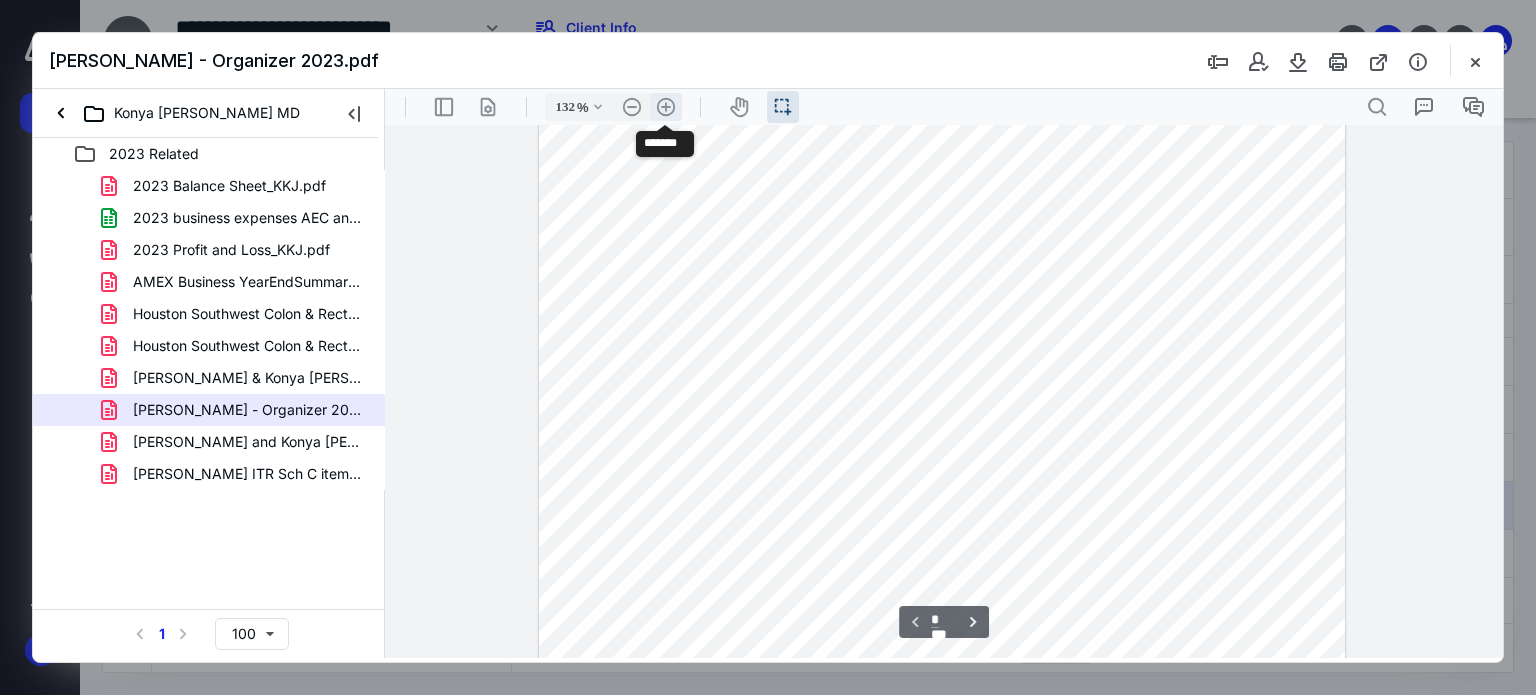 click on ".cls-1{fill:#abb0c4;} icon - header - zoom - in - line" at bounding box center [666, 107] 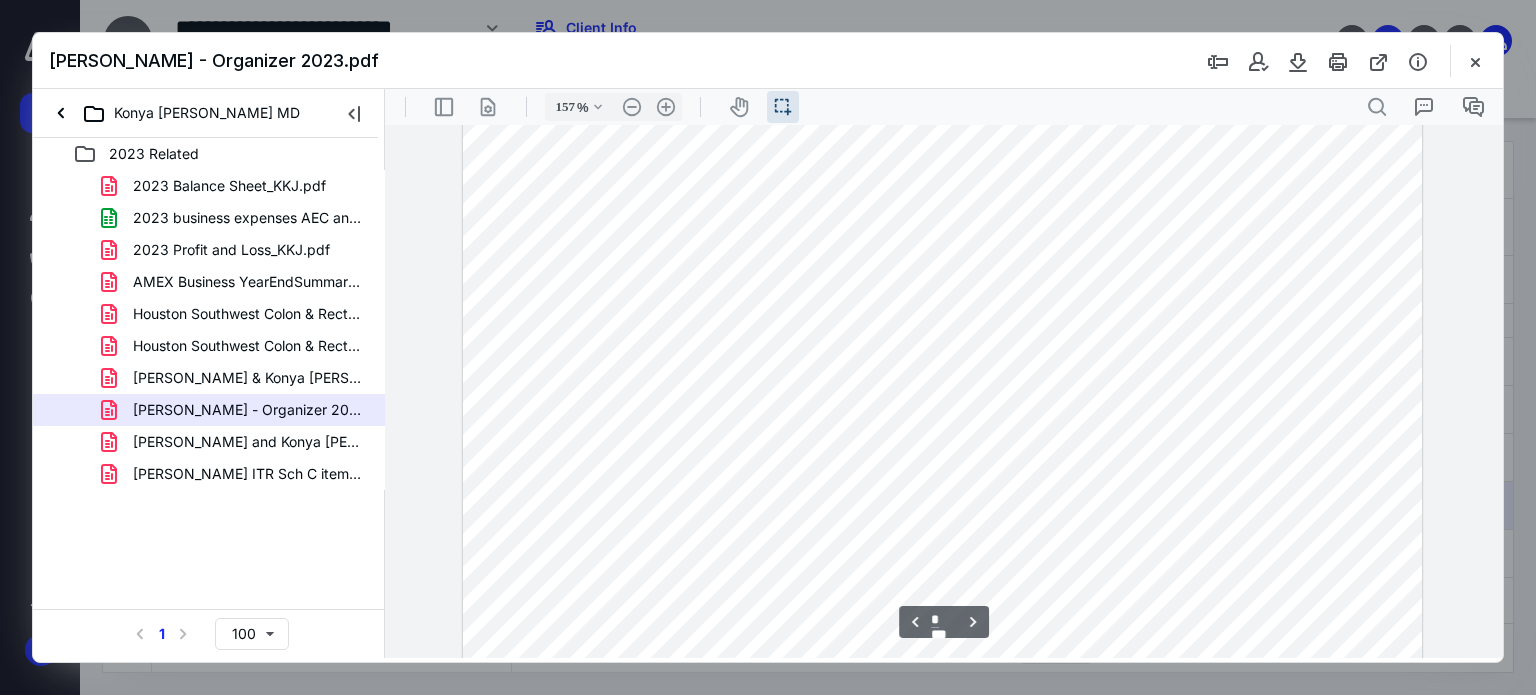 scroll, scrollTop: 3836, scrollLeft: 0, axis: vertical 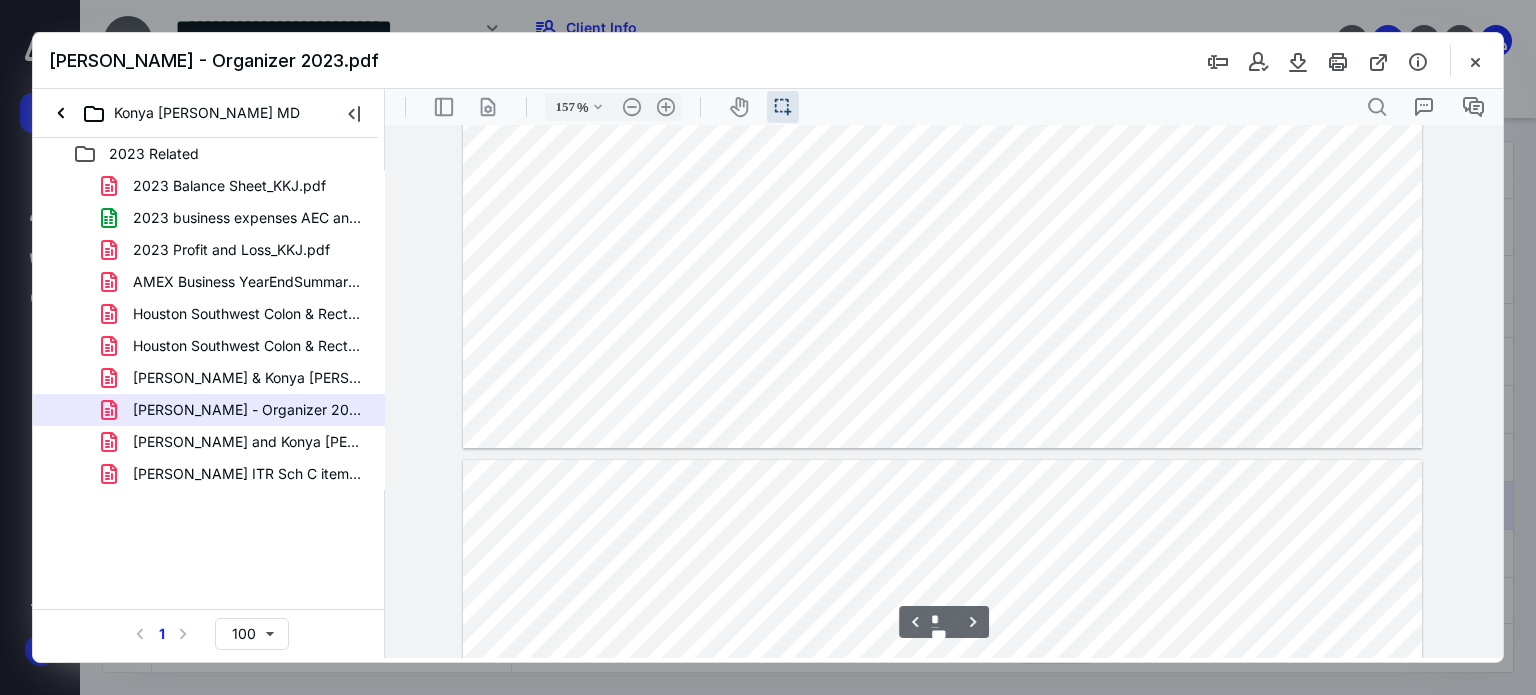 type on "*" 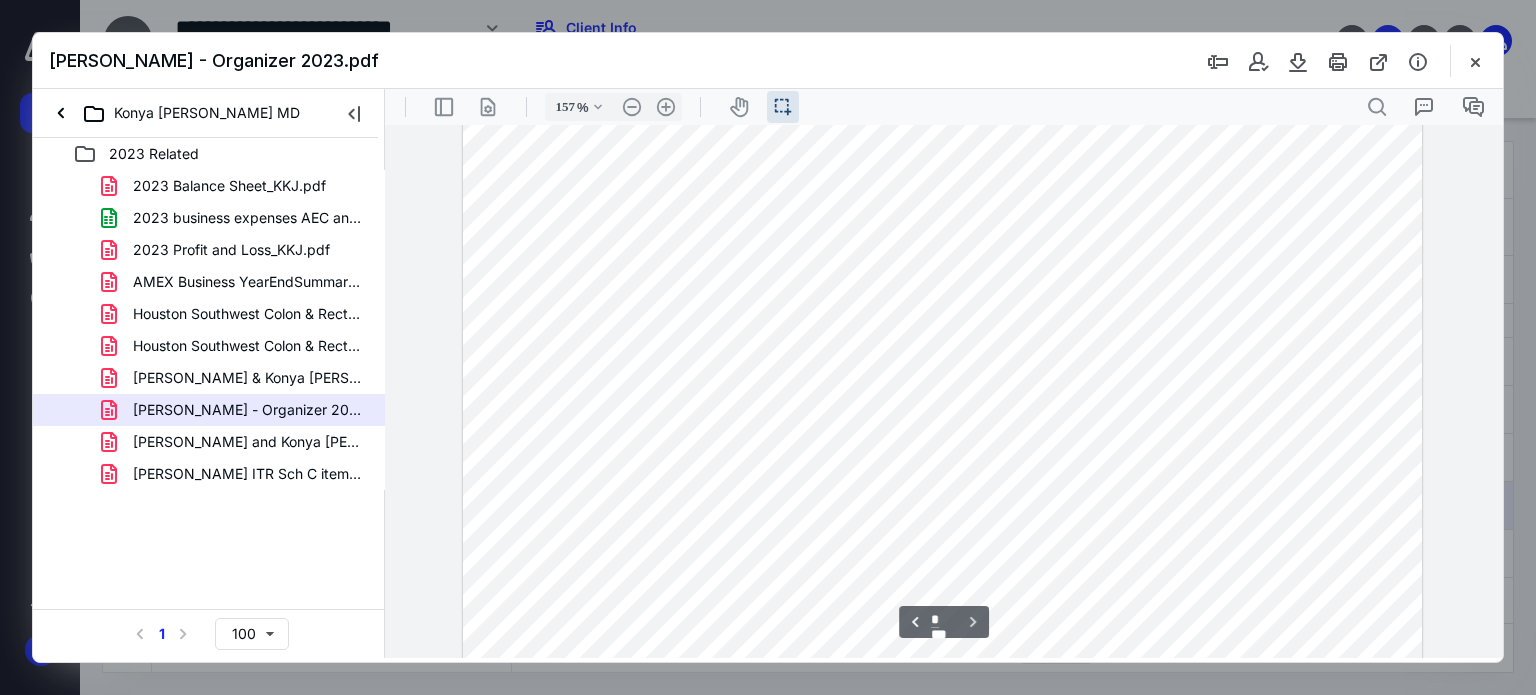 scroll, scrollTop: 6436, scrollLeft: 0, axis: vertical 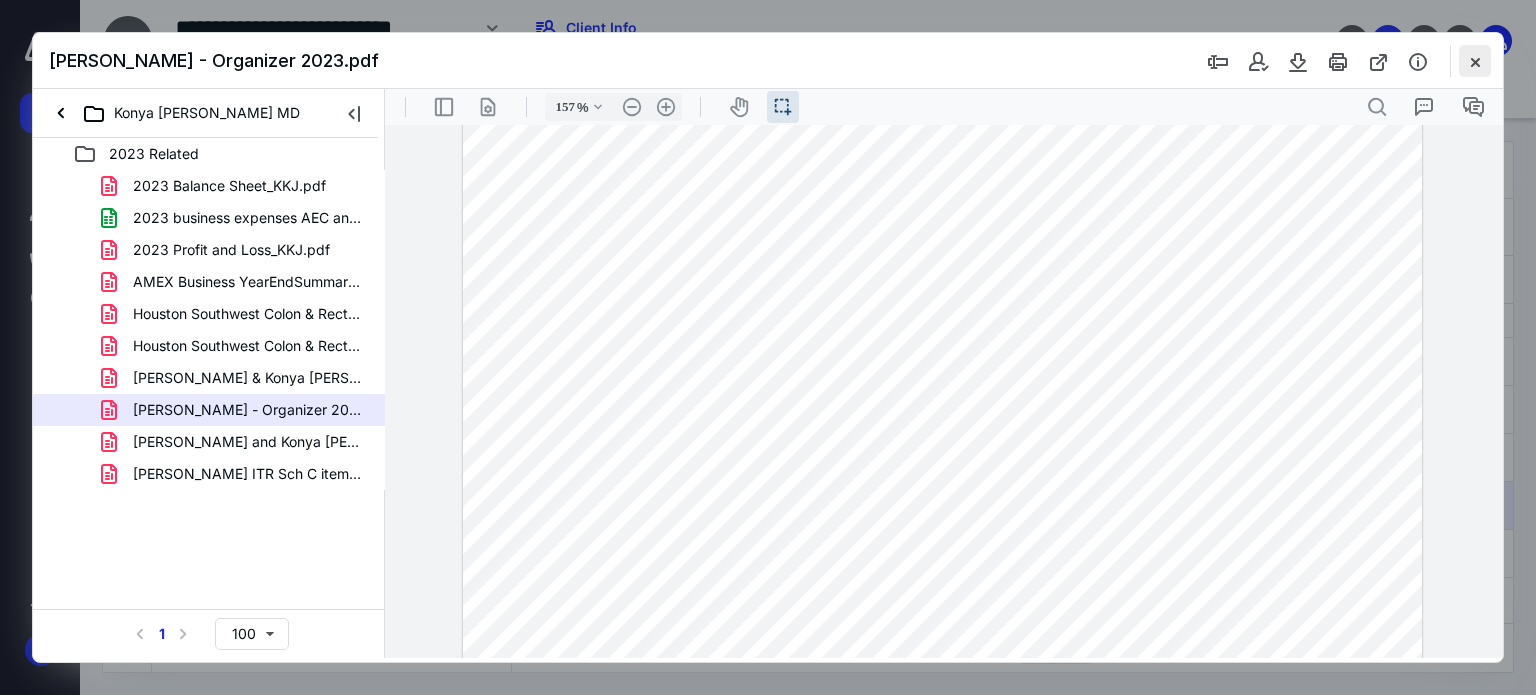 click at bounding box center [1475, 61] 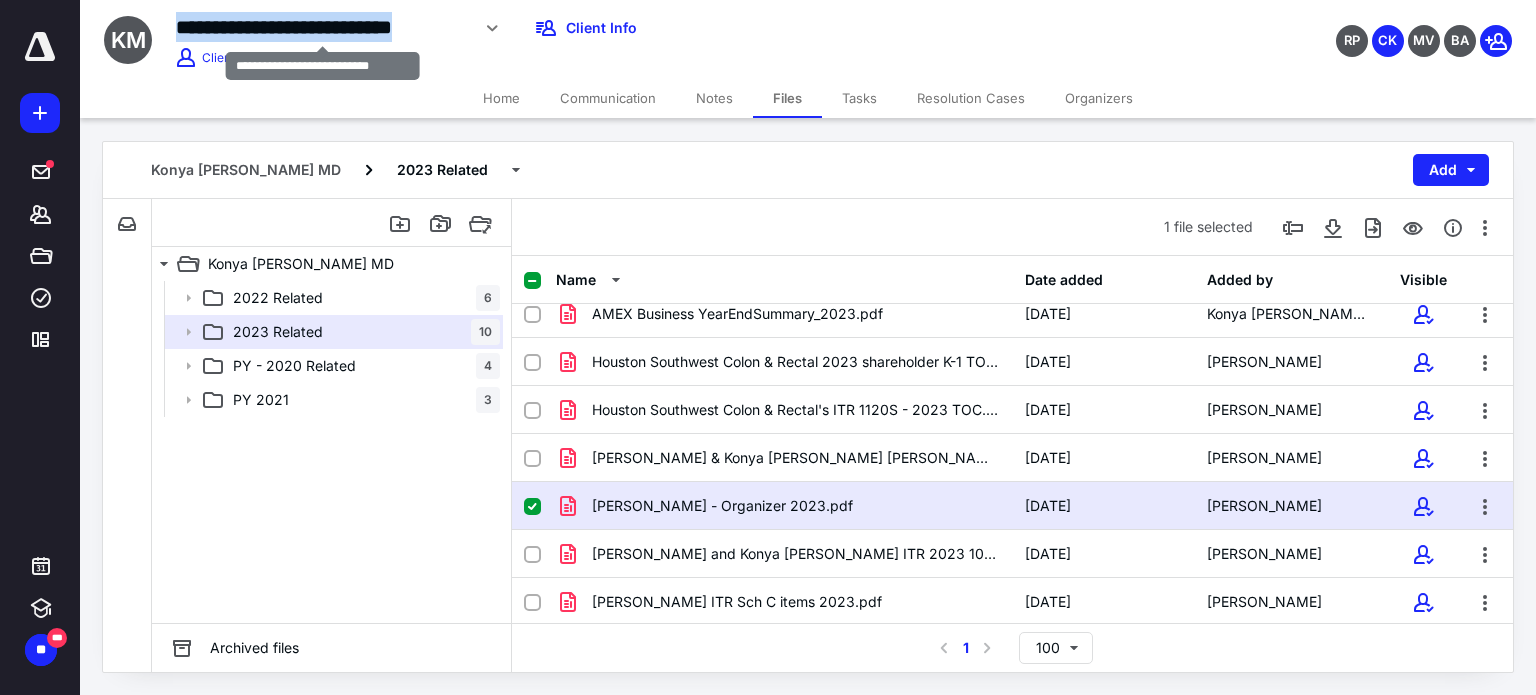 drag, startPoint x: 180, startPoint y: 33, endPoint x: 464, endPoint y: 26, distance: 284.08624 